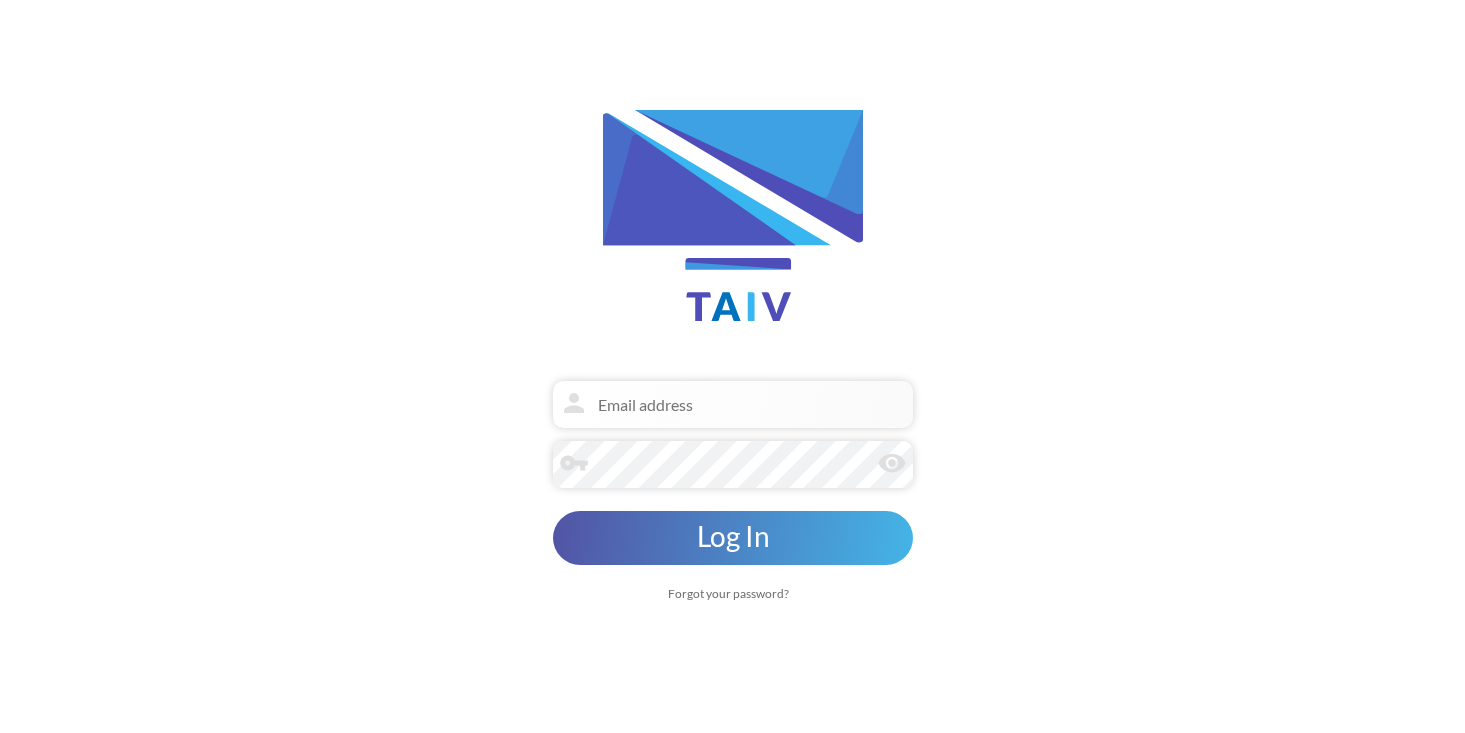 scroll, scrollTop: 0, scrollLeft: 0, axis: both 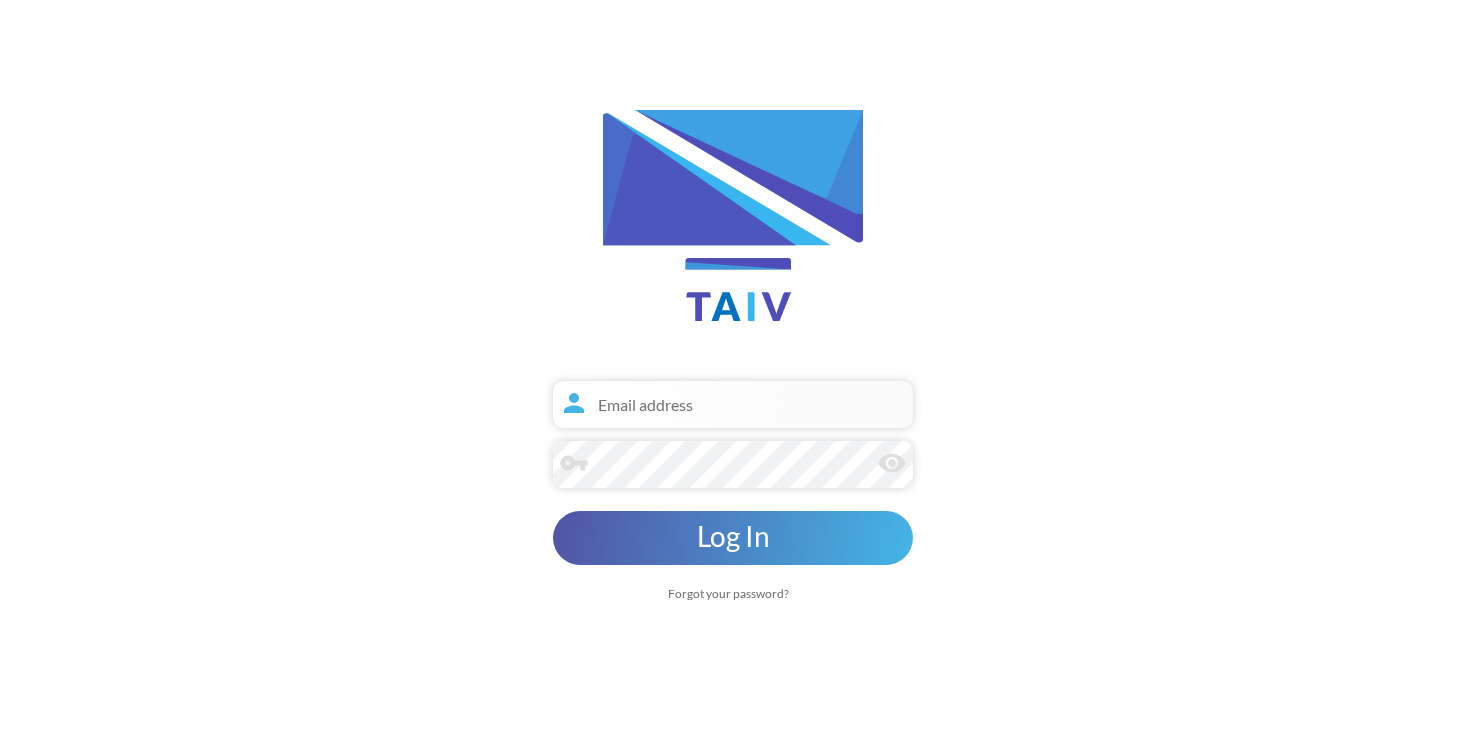 click at bounding box center (733, 404) 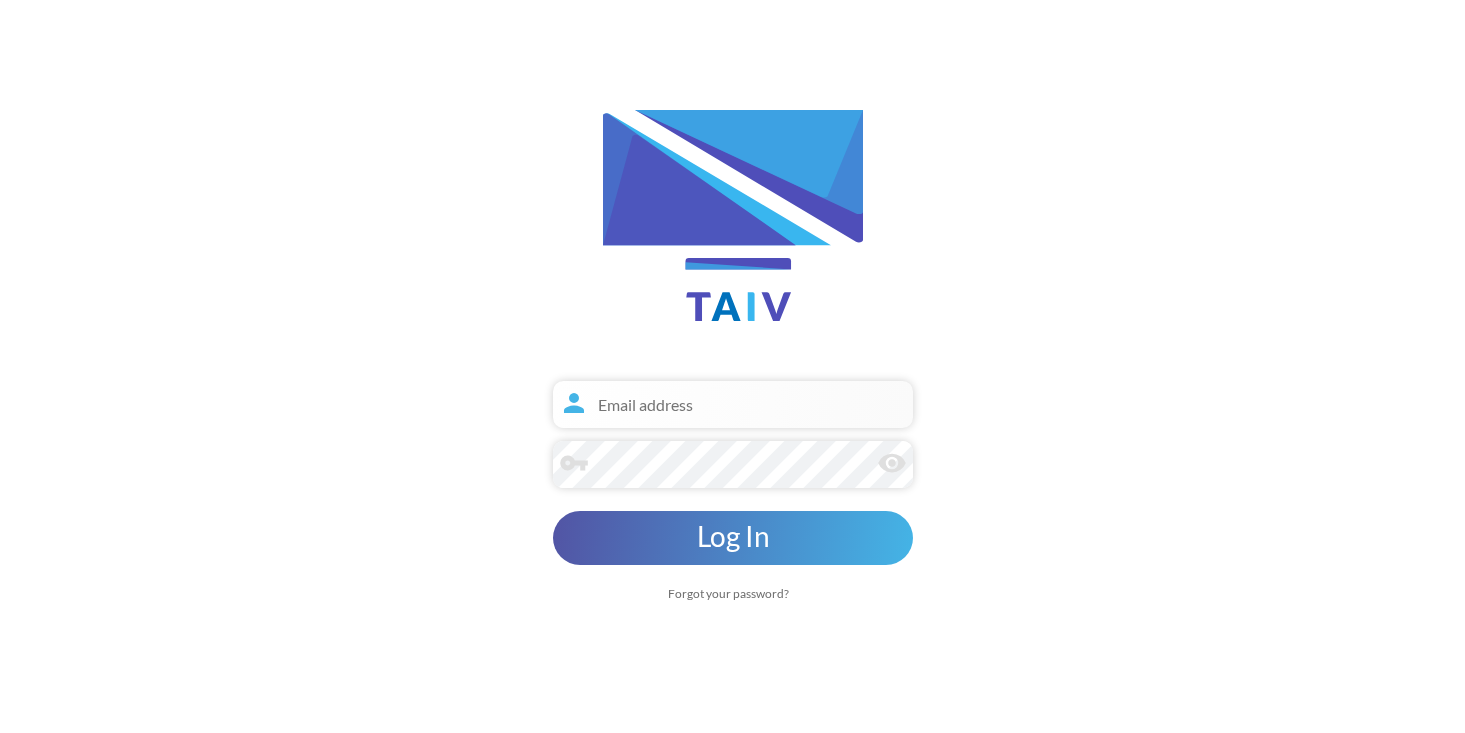 type on "[EMAIL]" 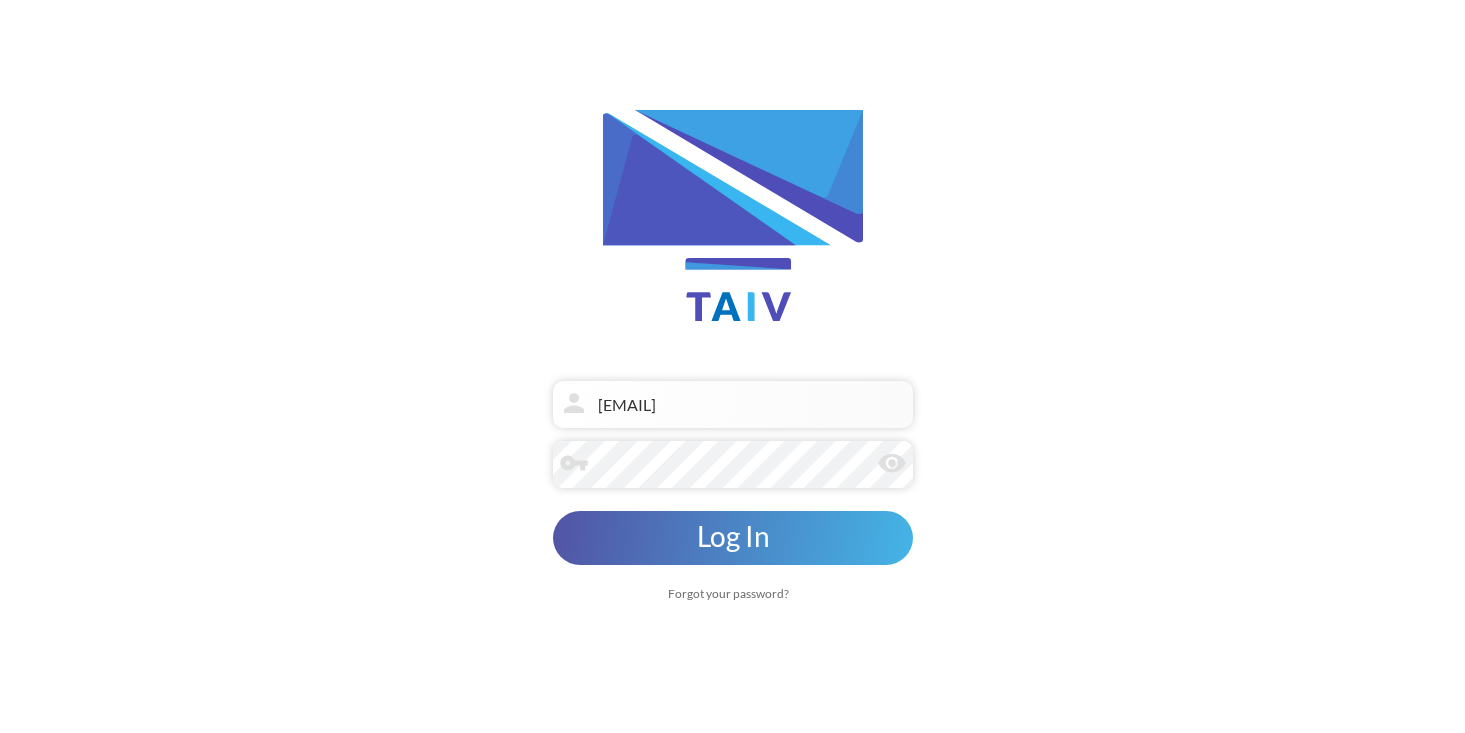 click on "Log In" at bounding box center [732, 536] 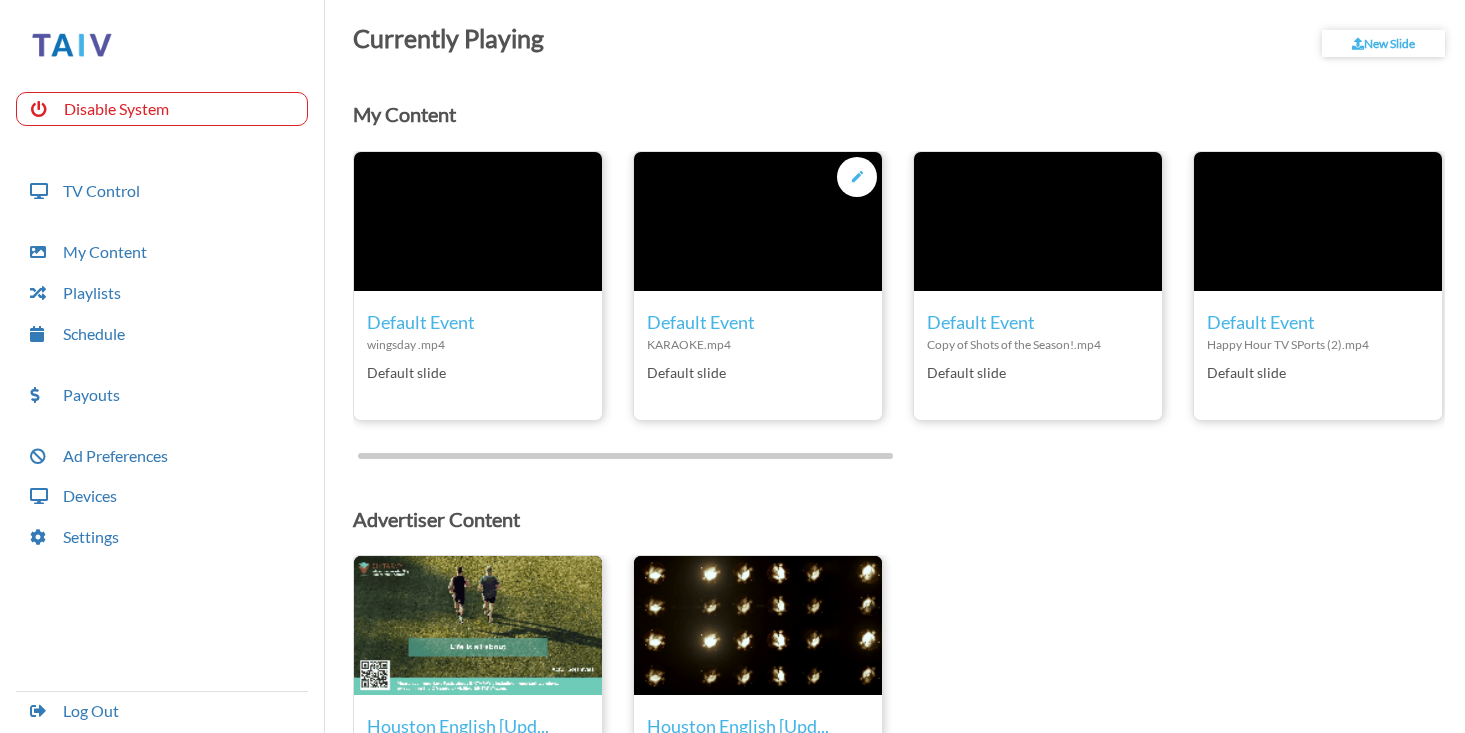 scroll, scrollTop: 103, scrollLeft: 0, axis: vertical 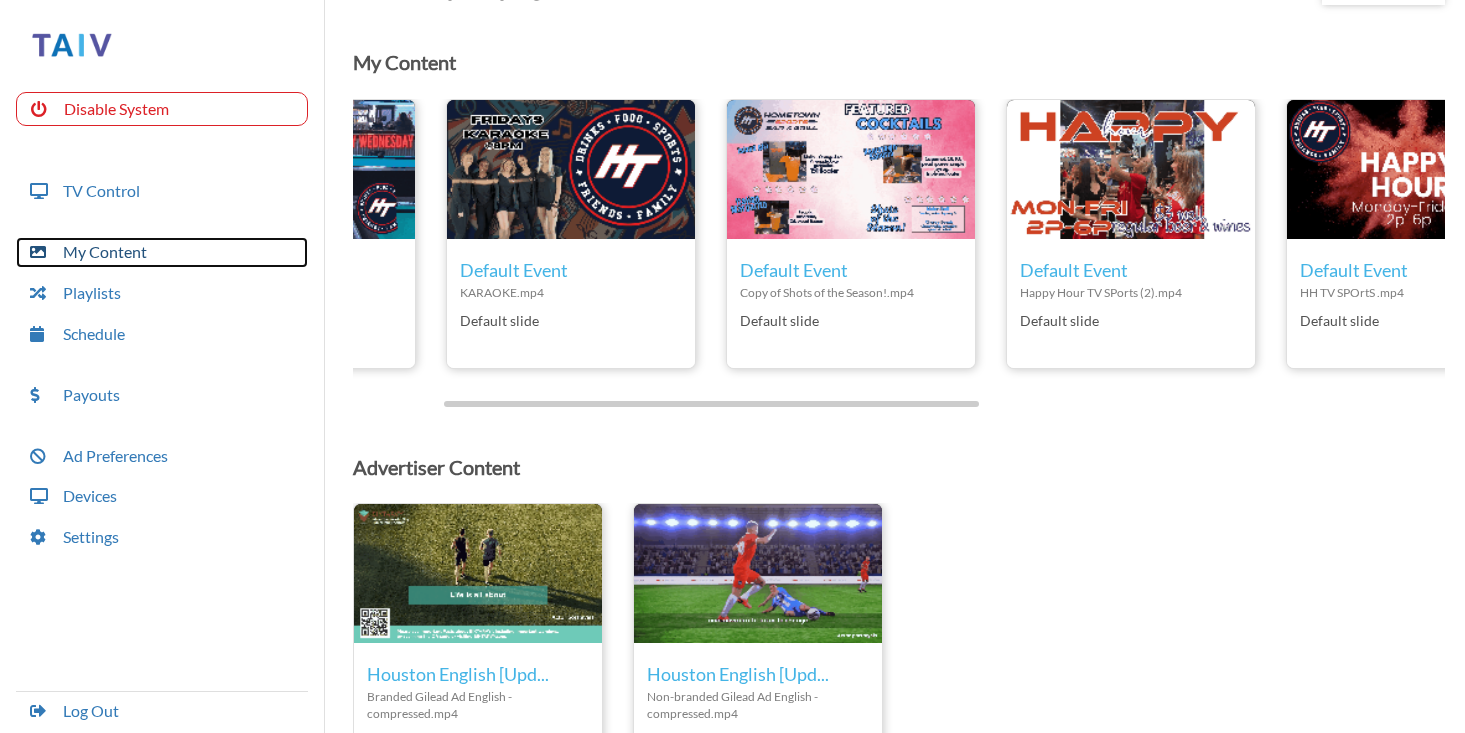 click on "My Content" at bounding box center [162, 252] 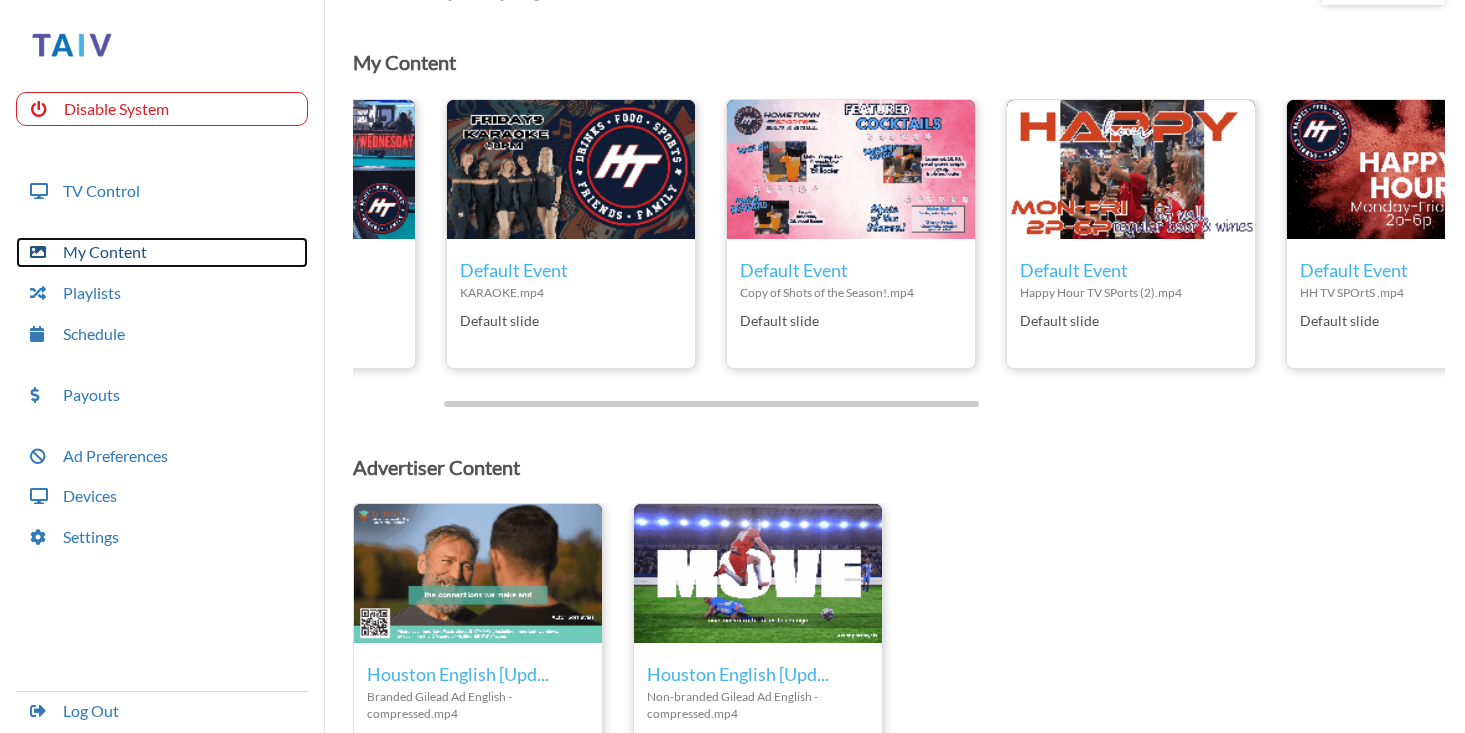 scroll, scrollTop: 97, scrollLeft: 0, axis: vertical 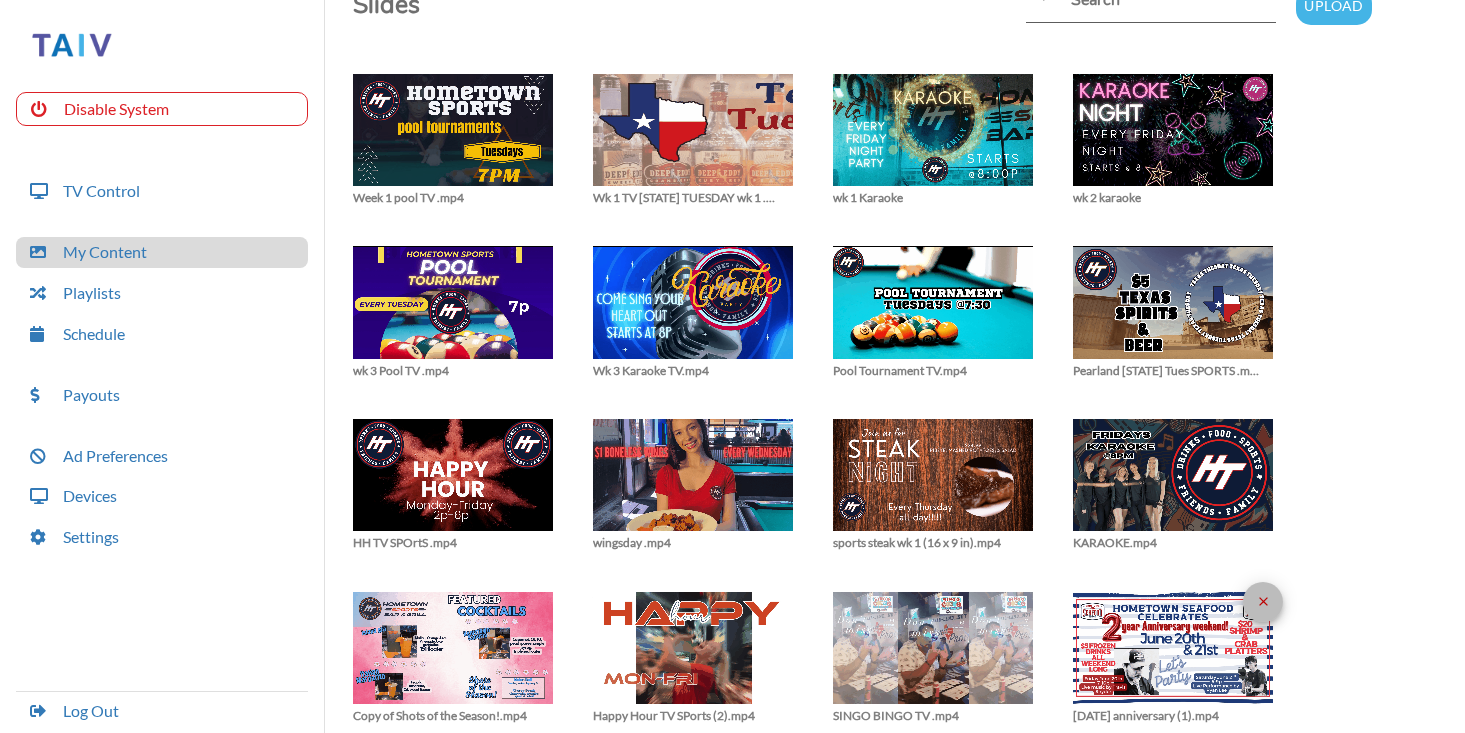 click on "close" at bounding box center [1263, 601] 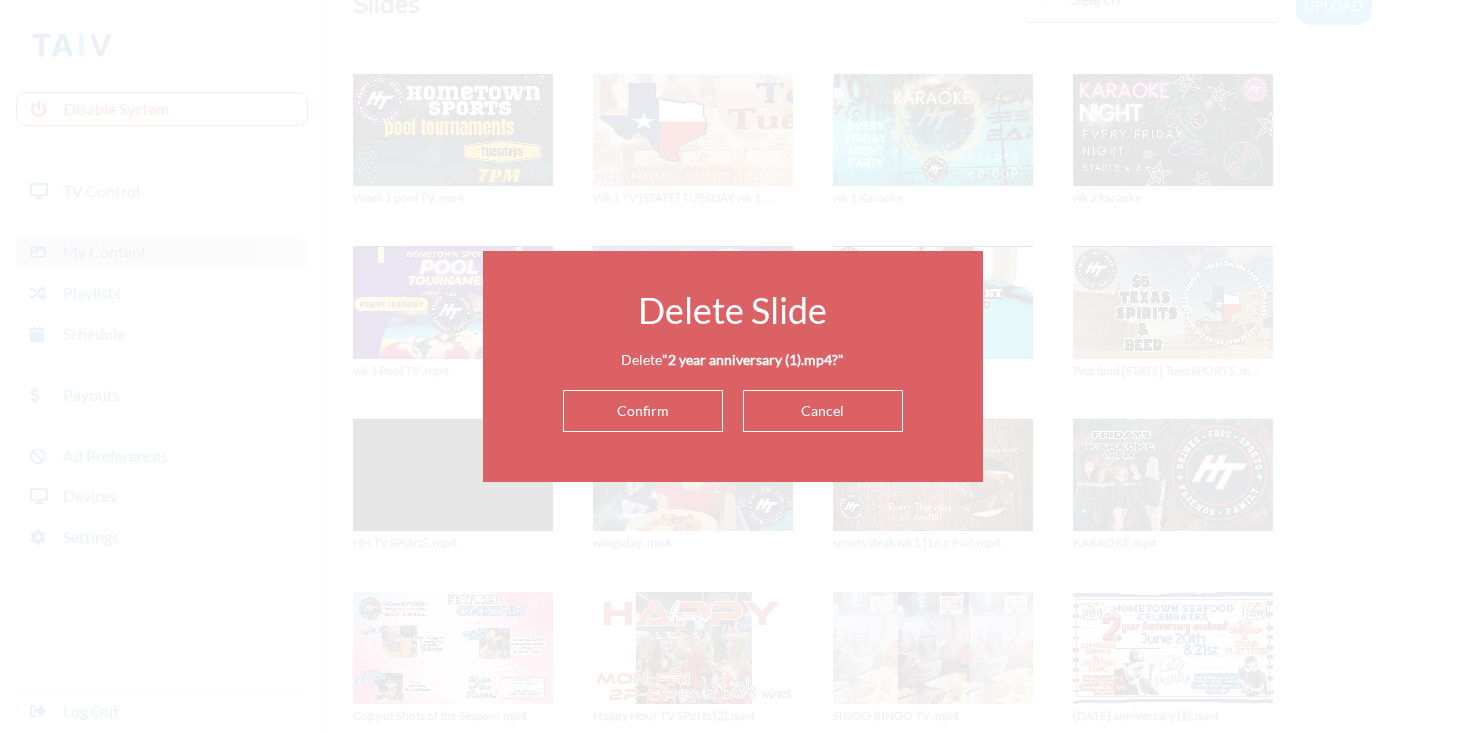 click on "Confirm" at bounding box center (643, 411) 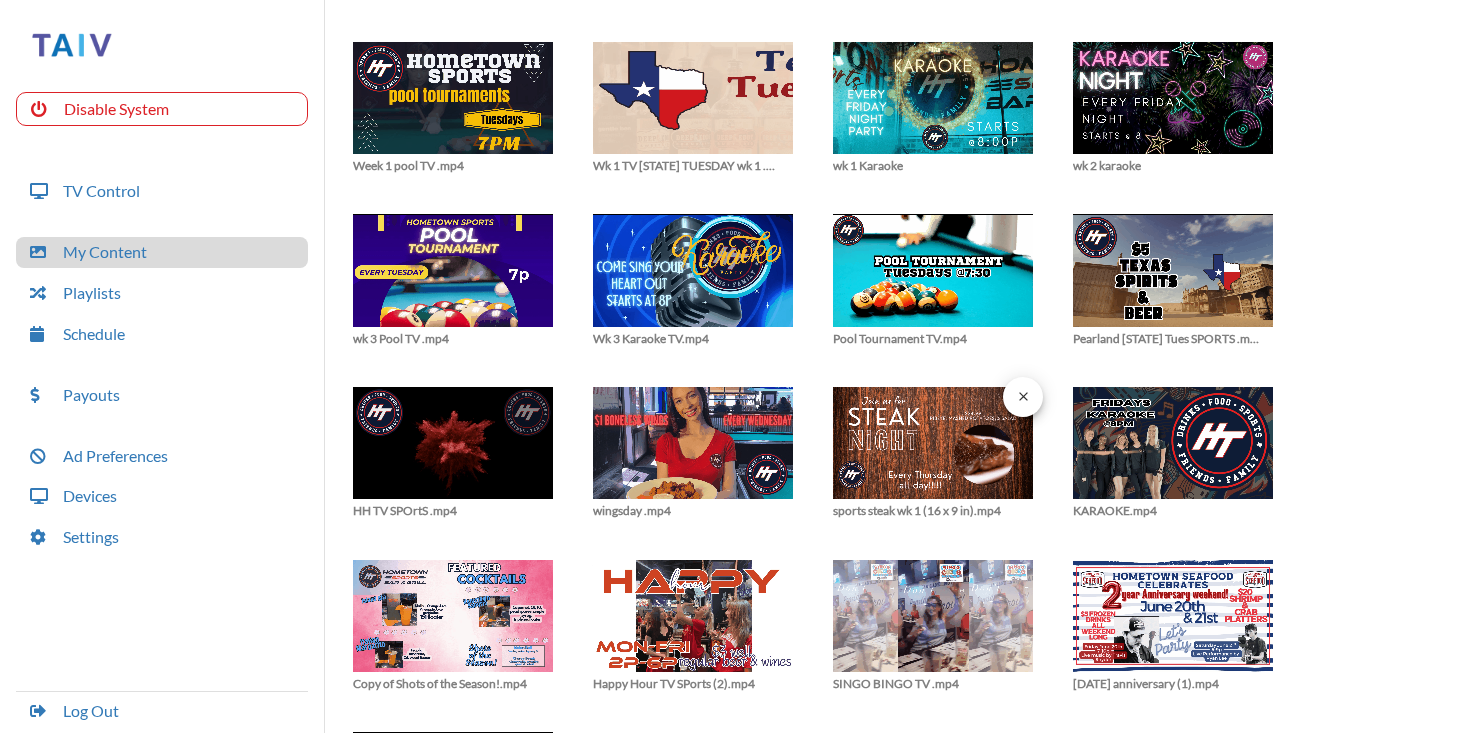 scroll, scrollTop: 134, scrollLeft: 0, axis: vertical 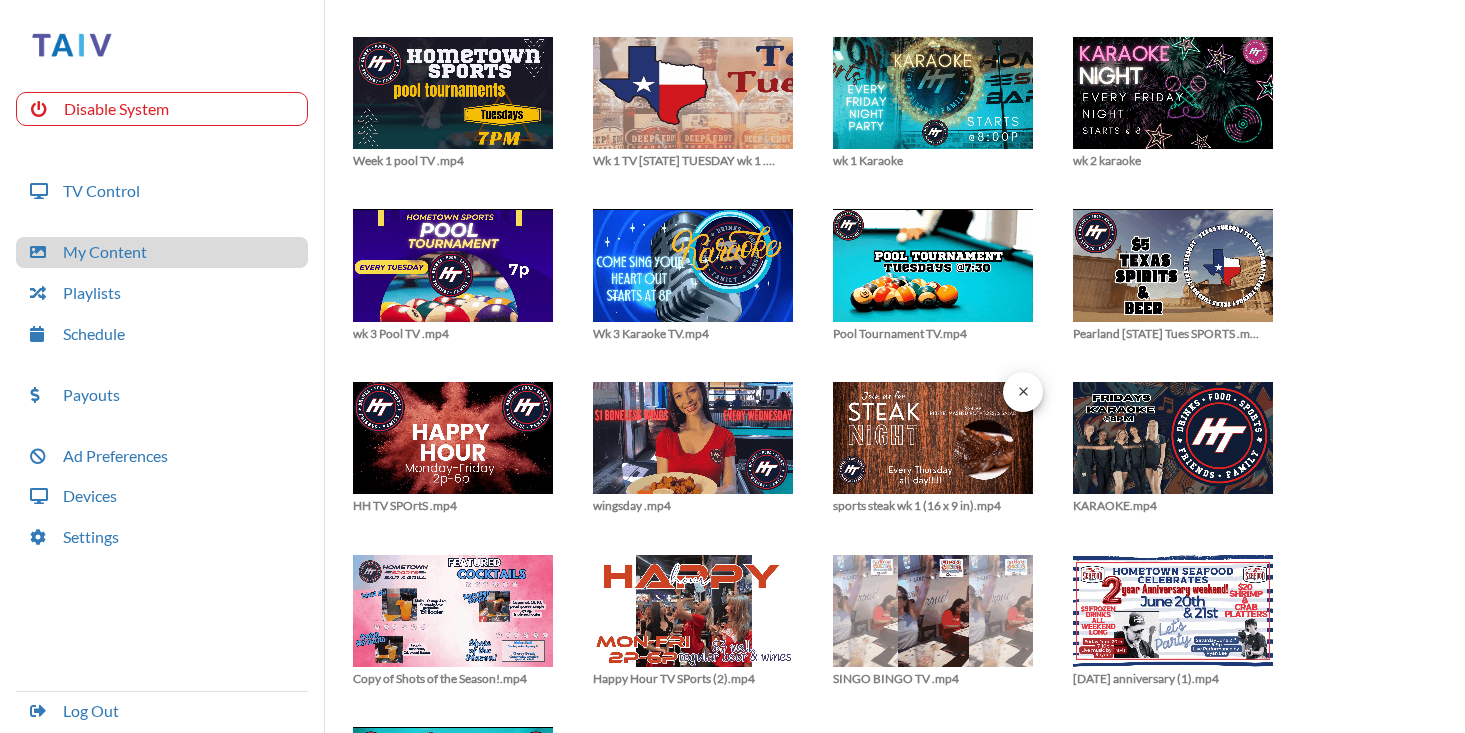 click on "close" at bounding box center [1023, 391] 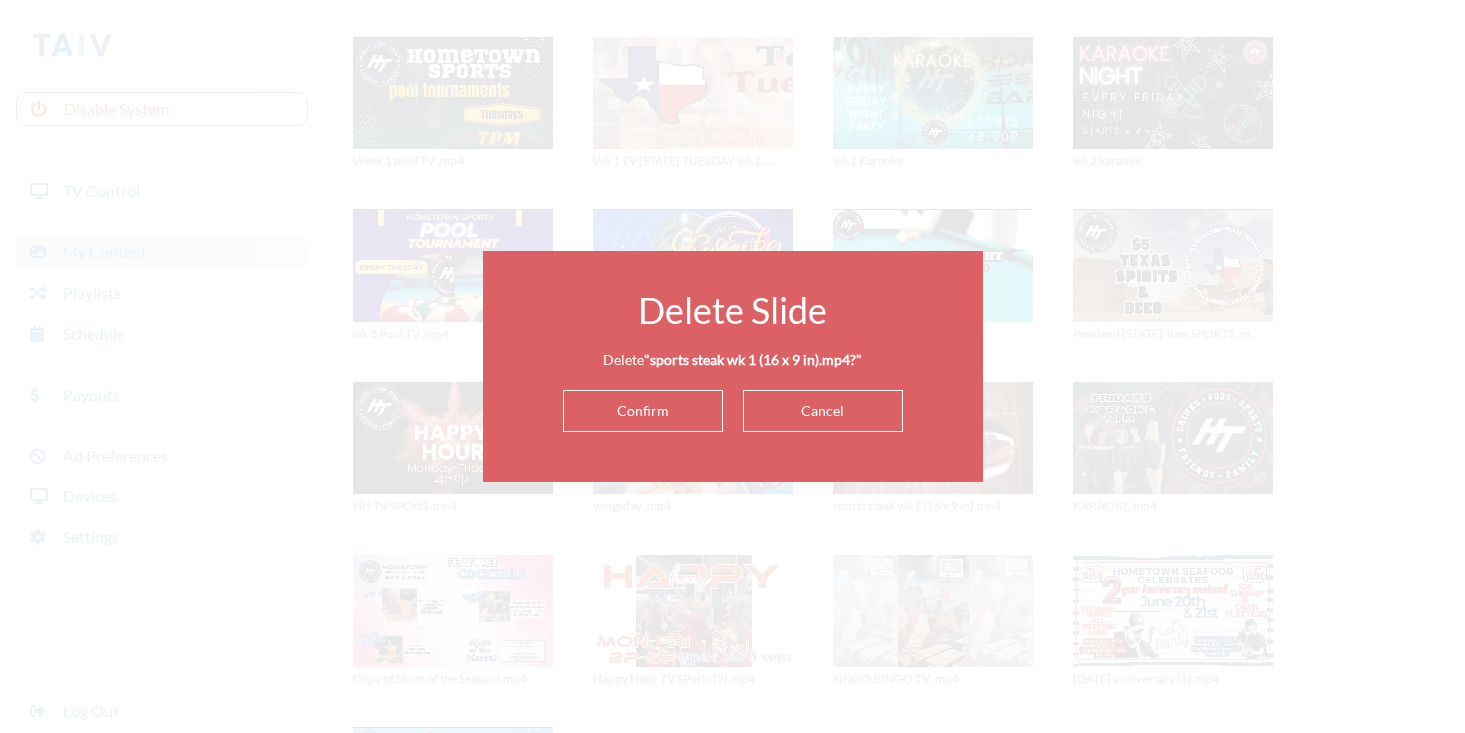 click on "Confirm" at bounding box center (643, 411) 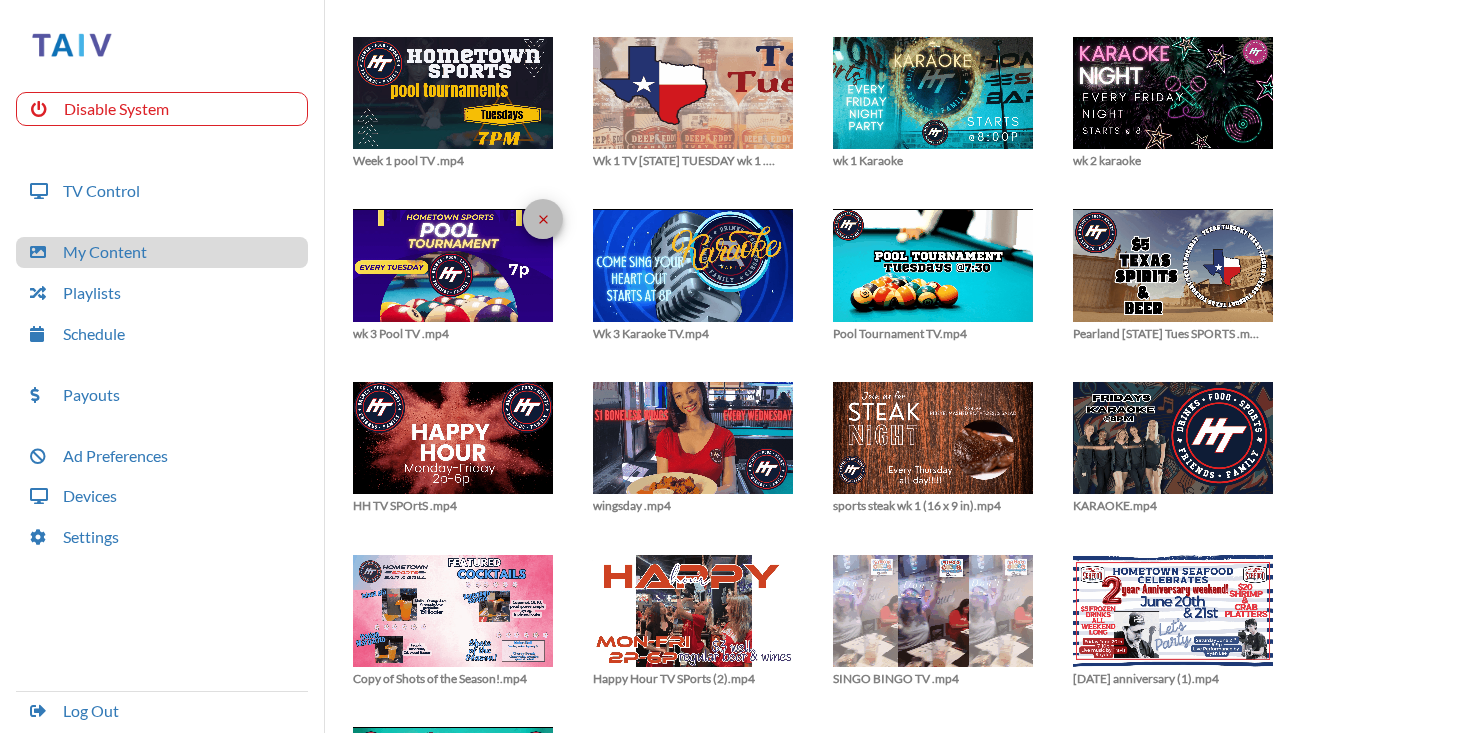 click on "close" at bounding box center (543, 219) 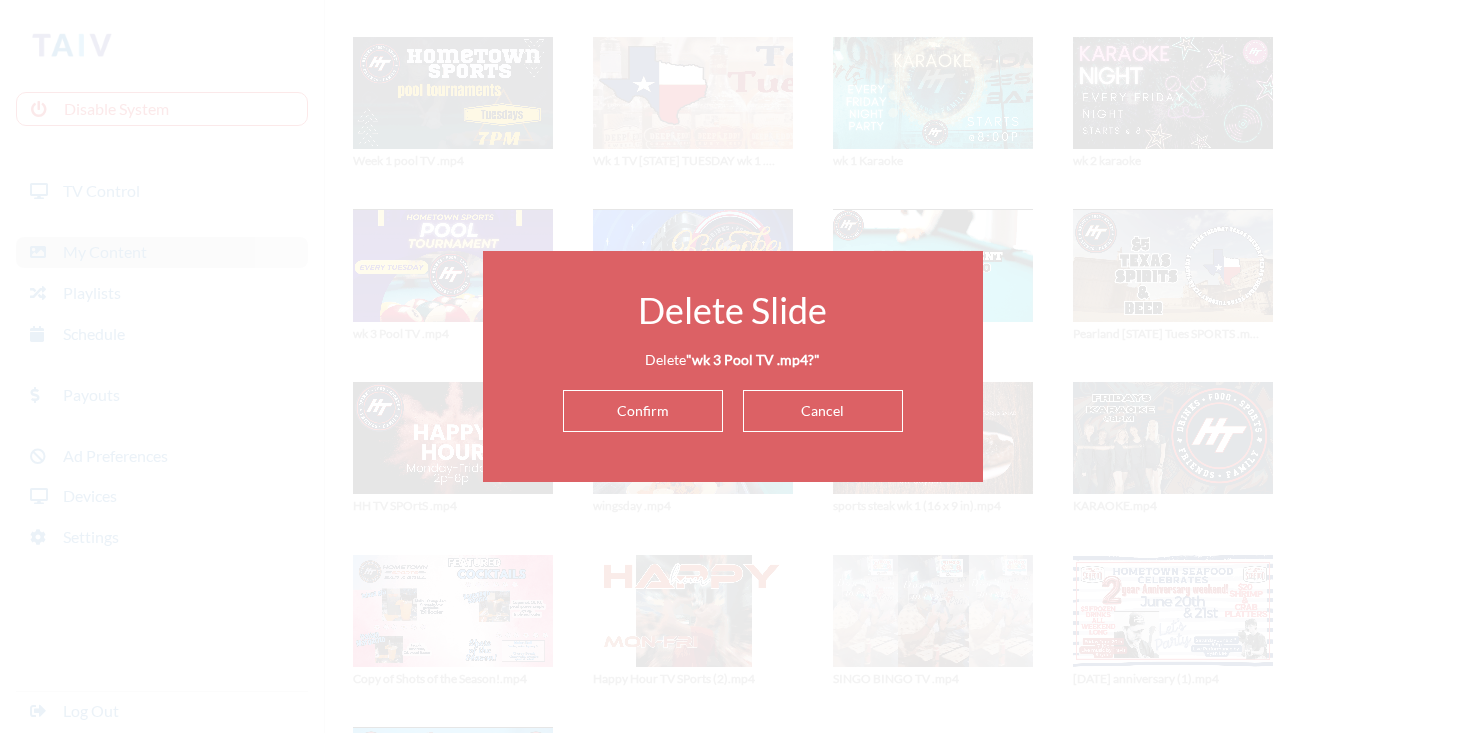 click on "Confirm" at bounding box center (643, 411) 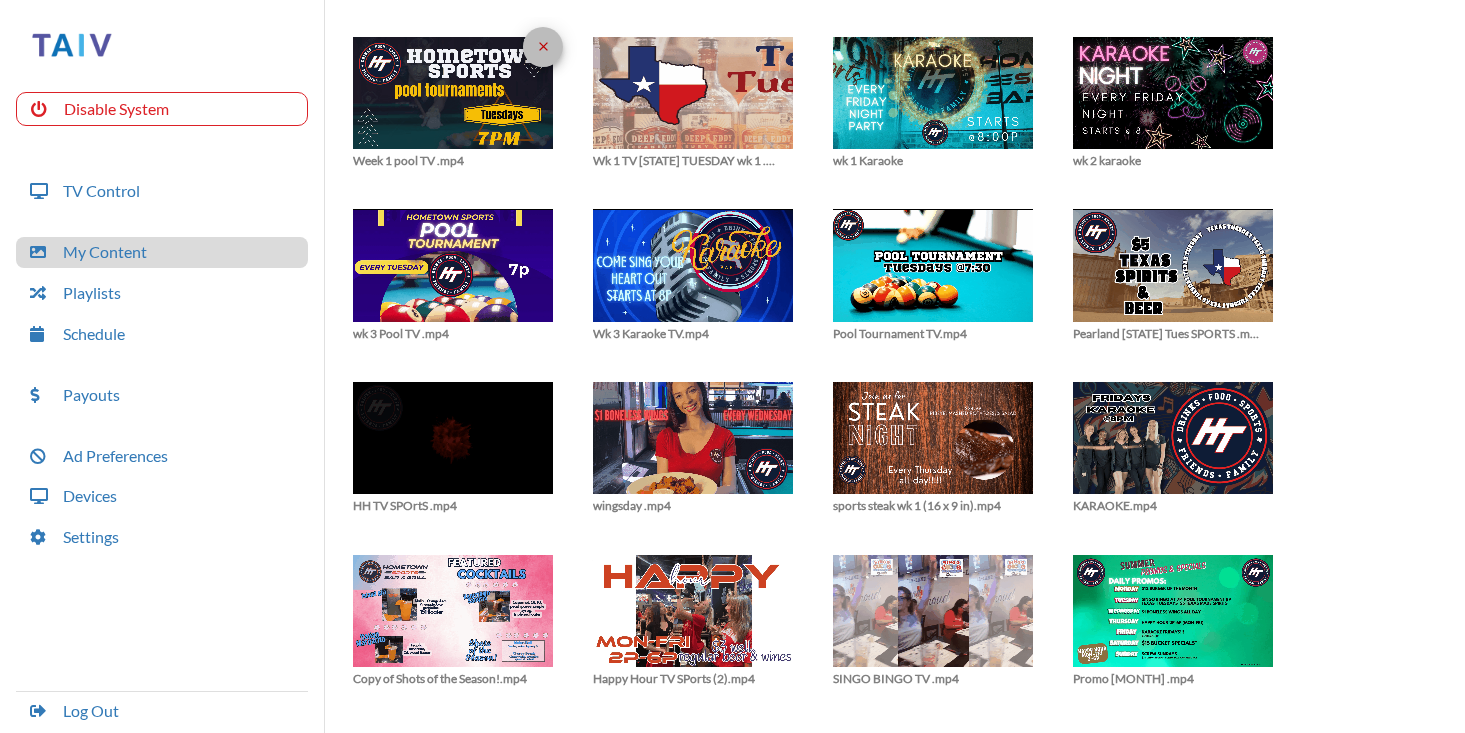 click on "close" at bounding box center [543, 46] 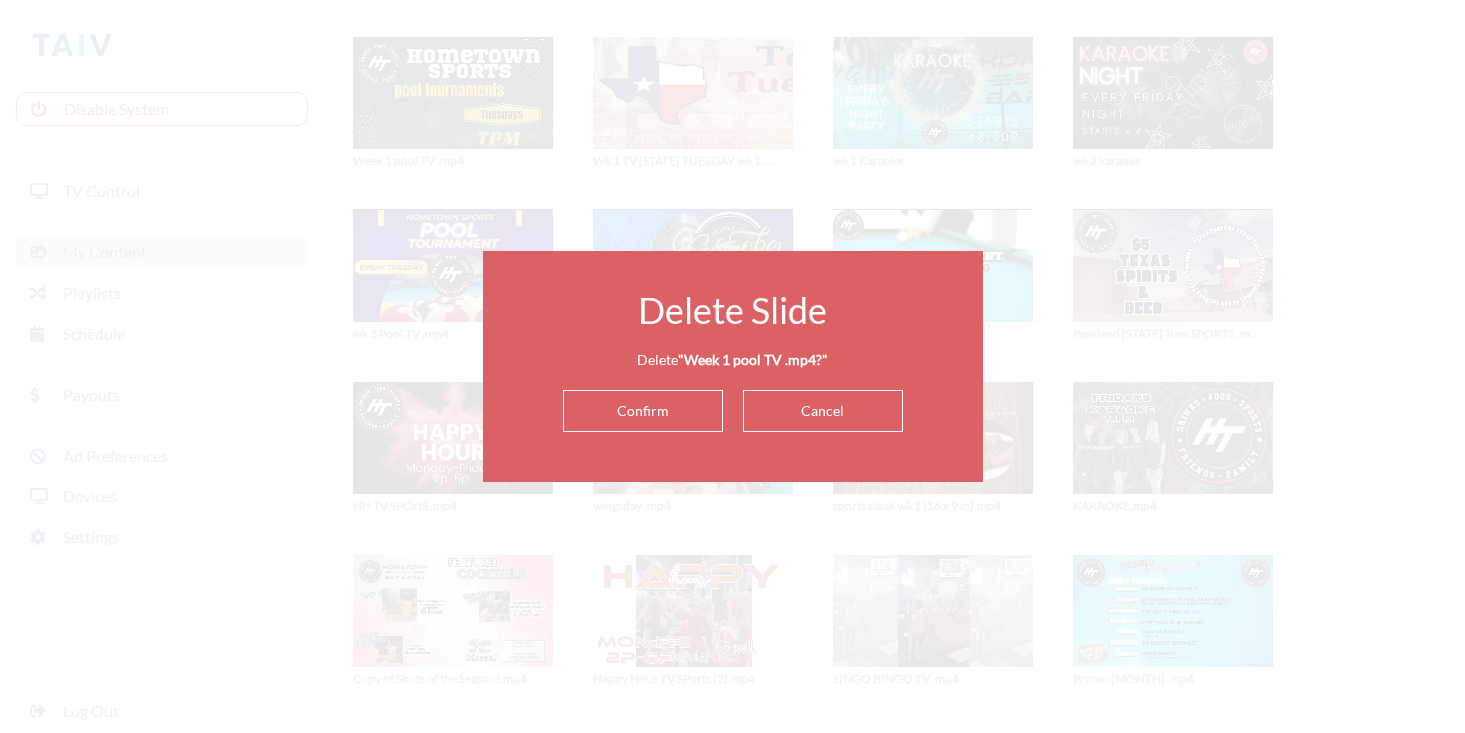 click on "Confirm" at bounding box center (643, 411) 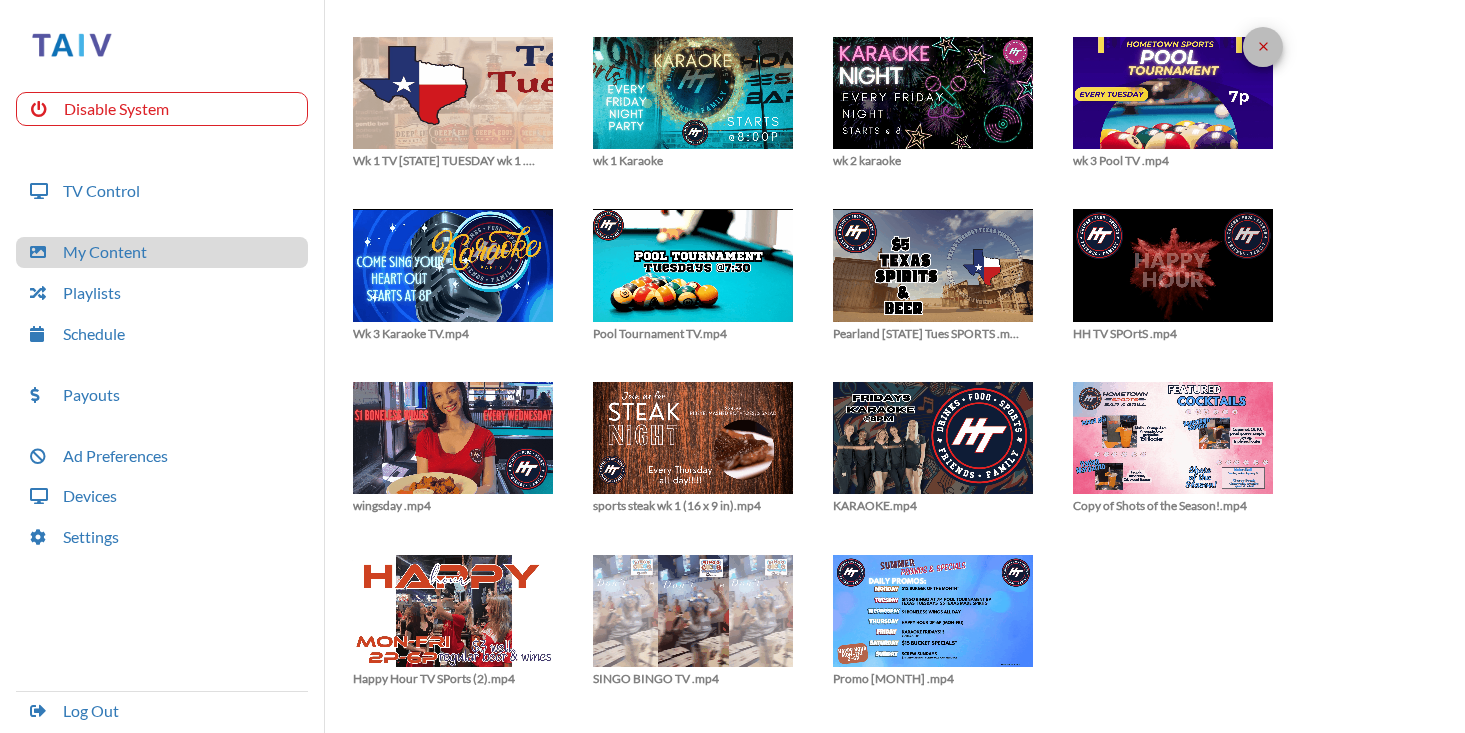 click on "close" at bounding box center (1263, 46) 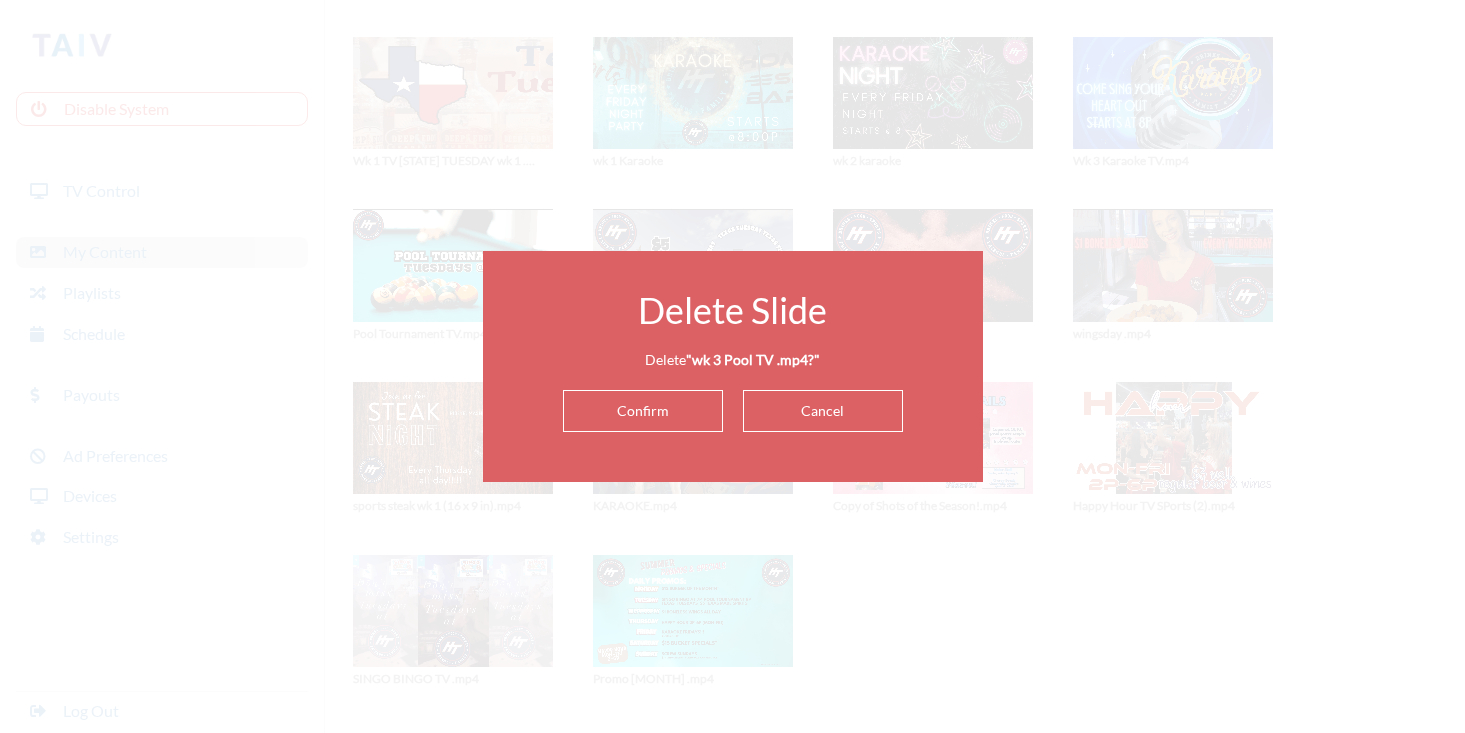 click on "Confirm" at bounding box center (643, 411) 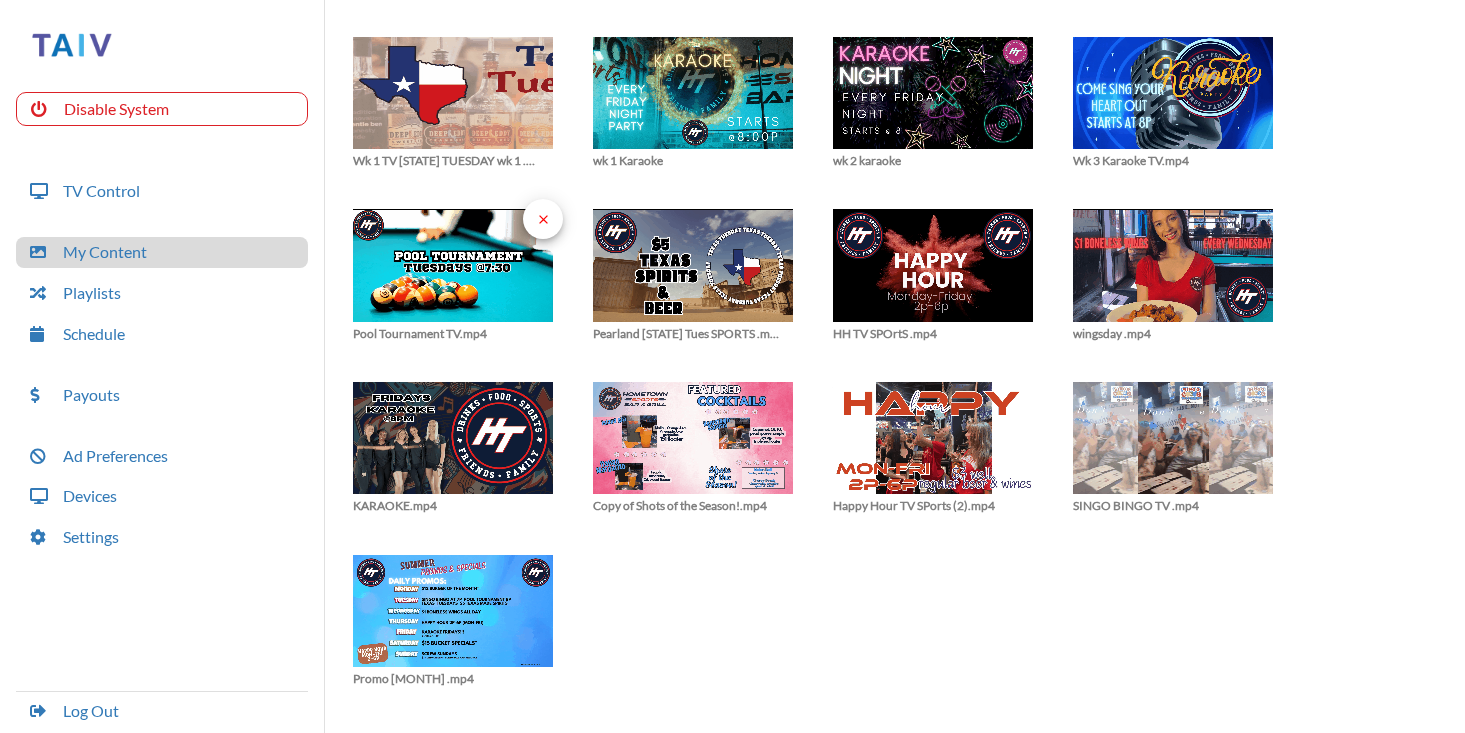 click on "close" at bounding box center [543, 219] 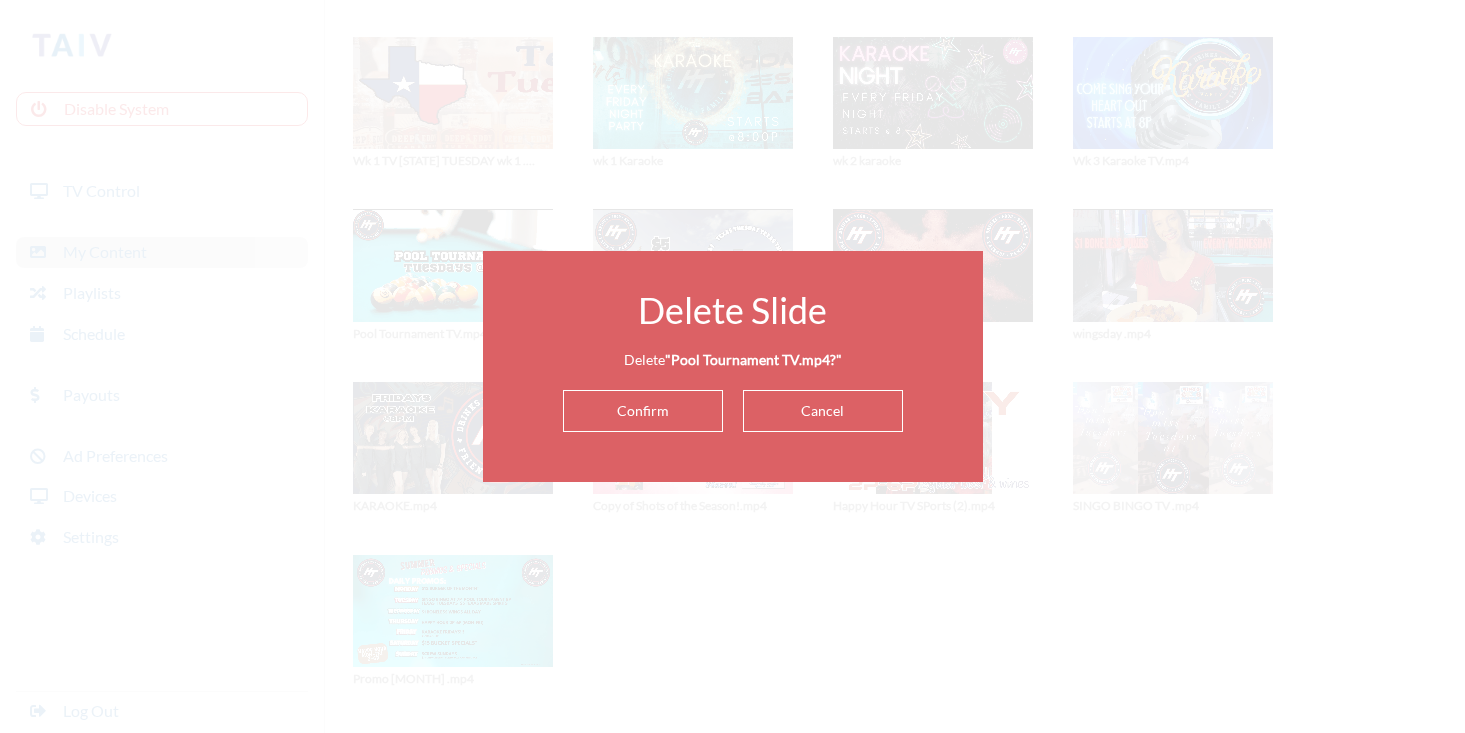 click on "Confirm" at bounding box center [643, 411] 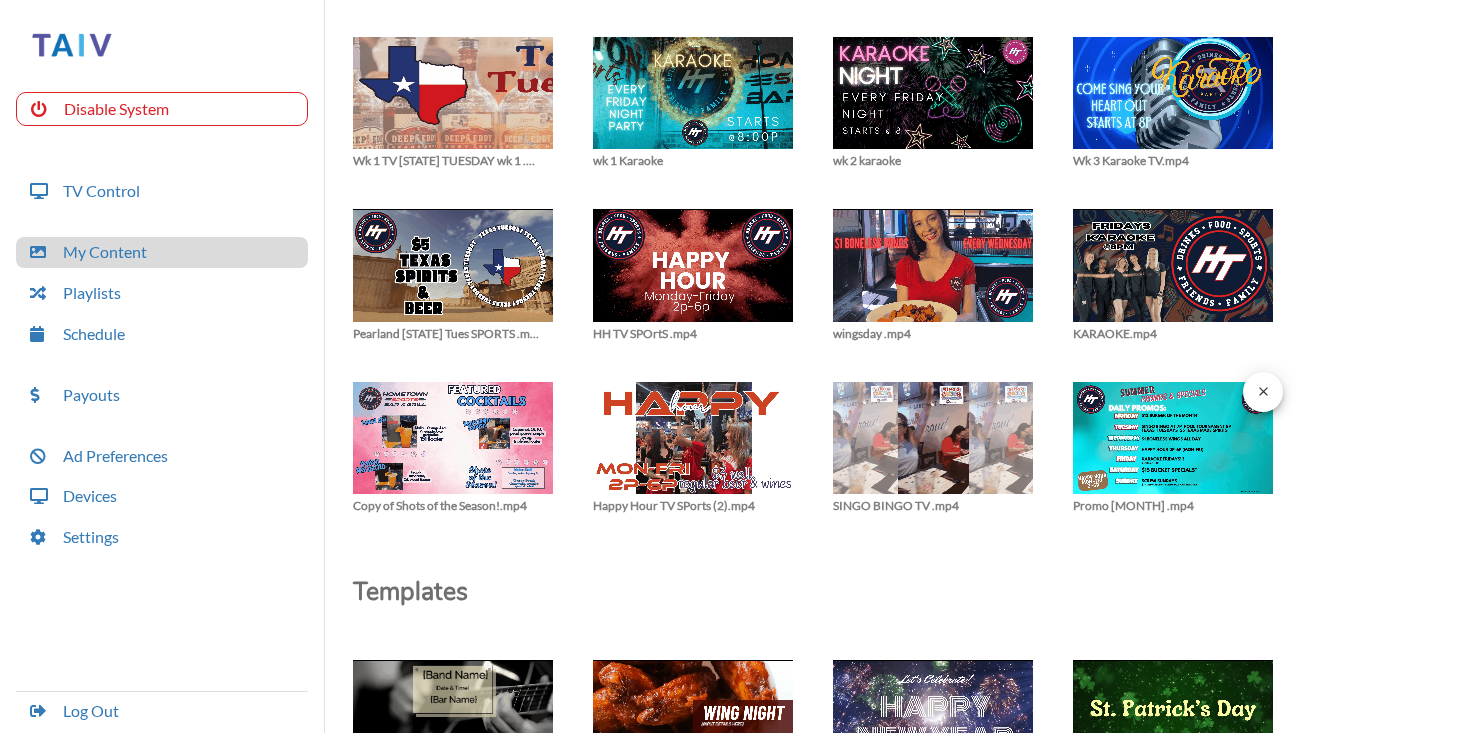 click at bounding box center [453, 103] 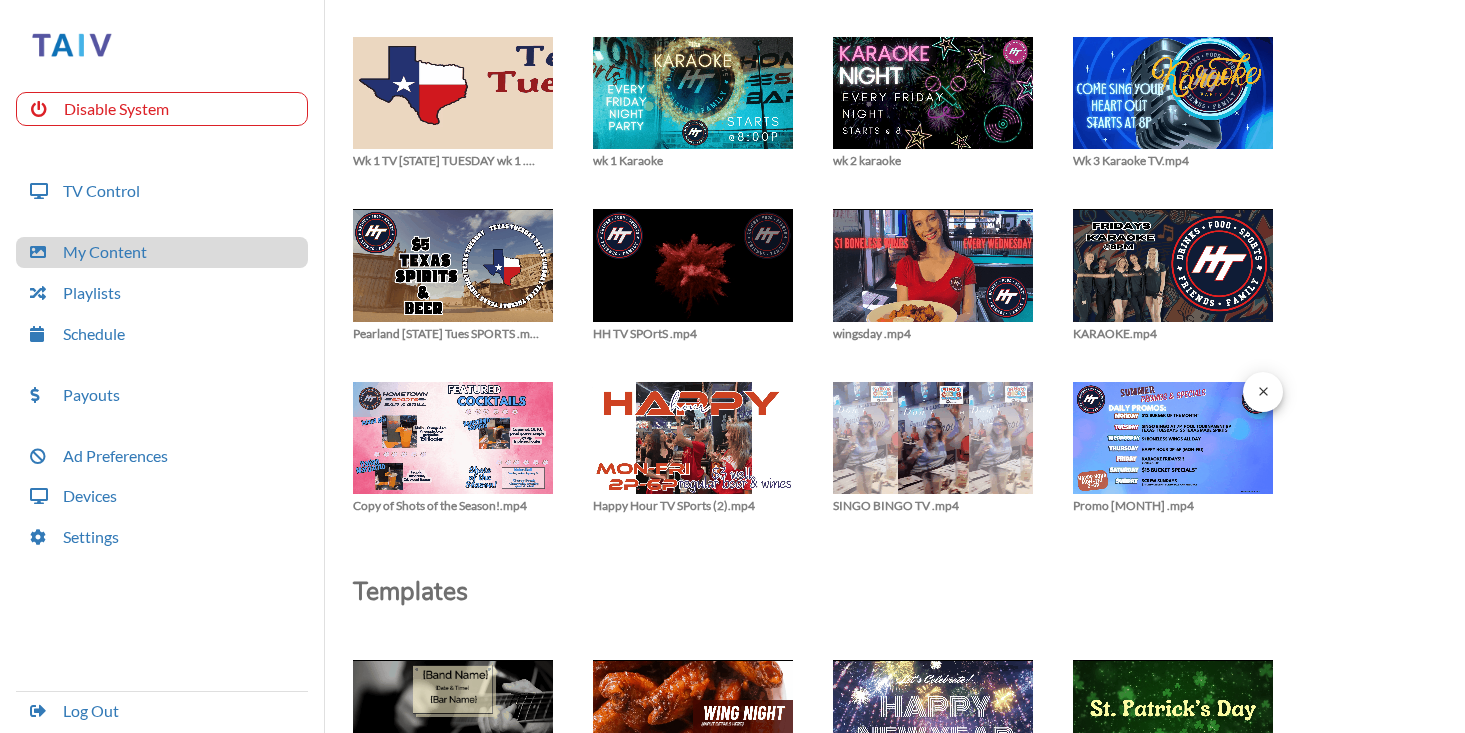 scroll, scrollTop: 109, scrollLeft: 0, axis: vertical 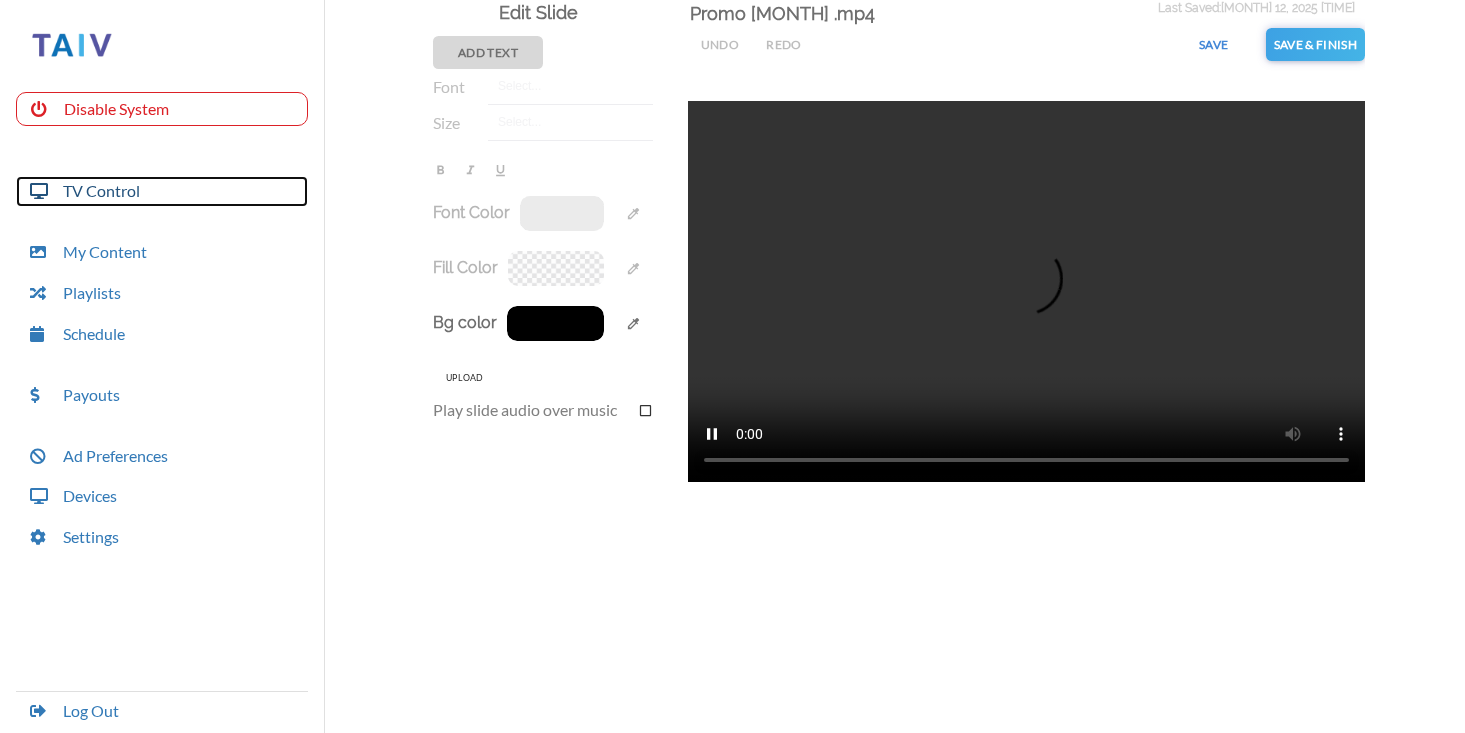 click on "TV Control" at bounding box center (162, 191) 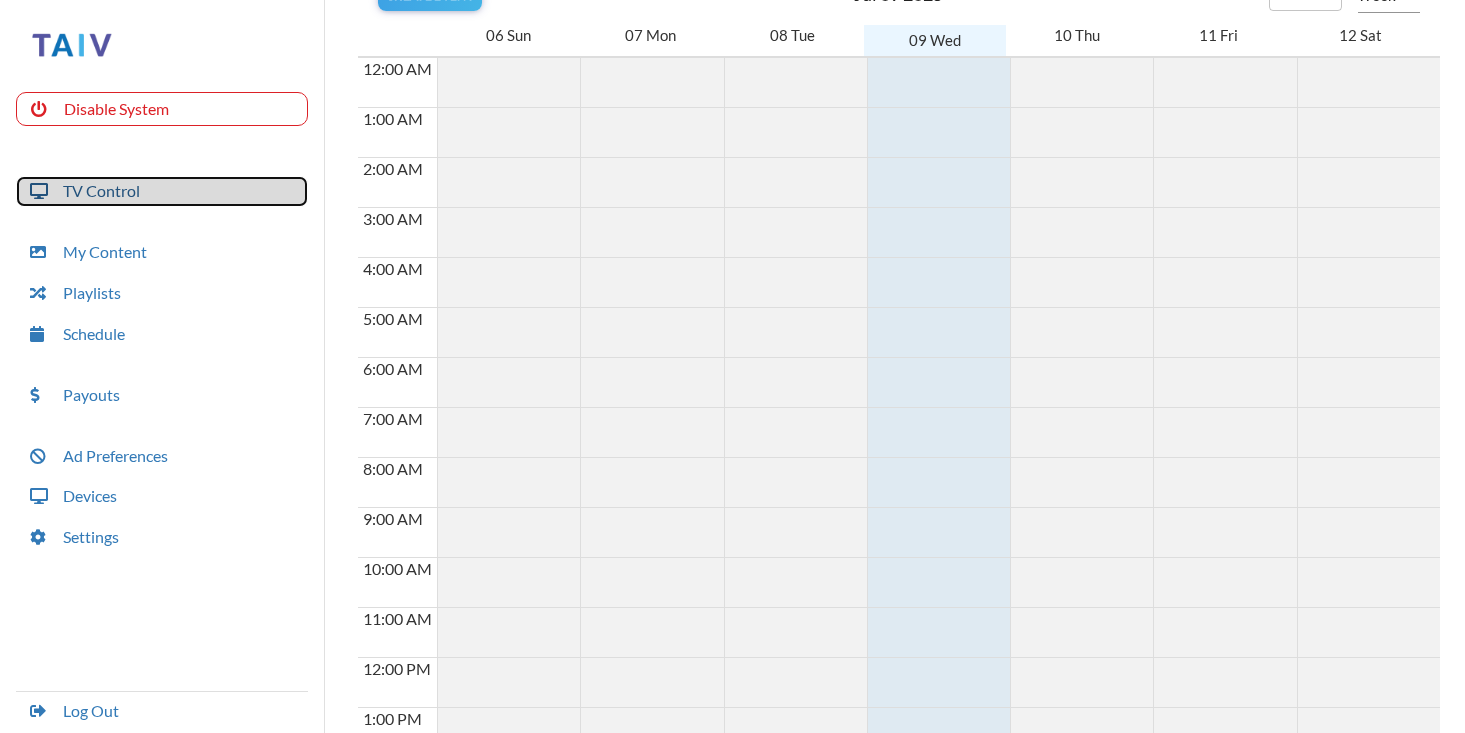 scroll, scrollTop: 50, scrollLeft: 0, axis: vertical 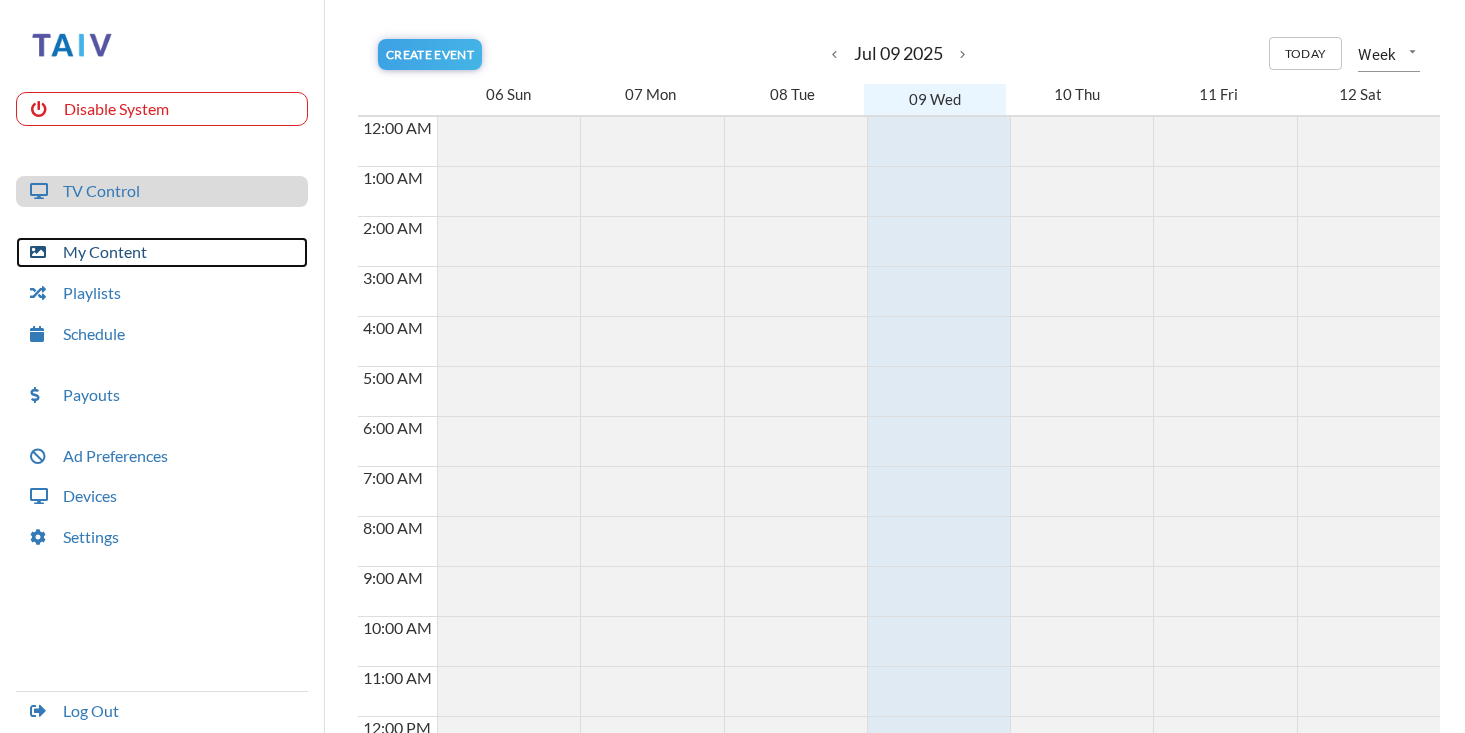 click on "My Content" at bounding box center (162, 252) 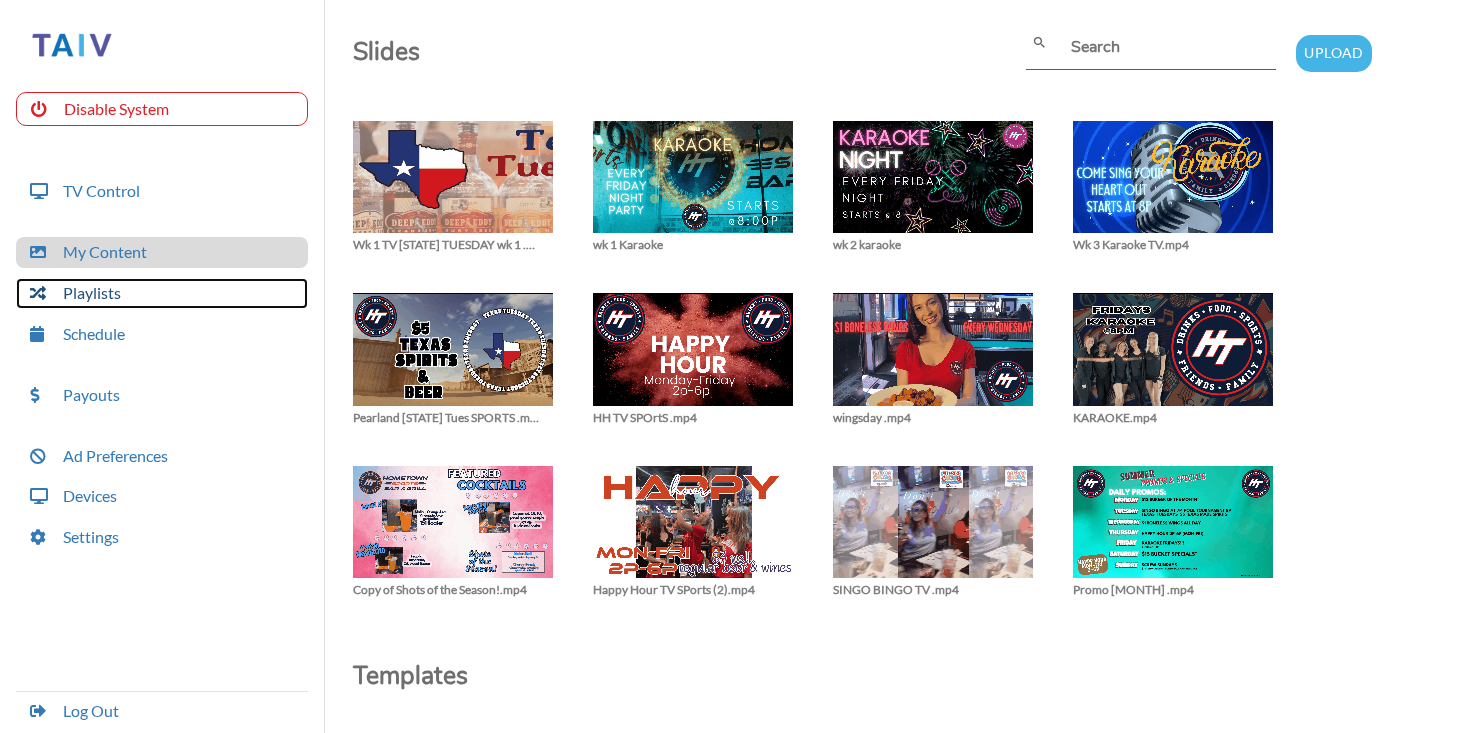 click on "Playlists" at bounding box center [162, 293] 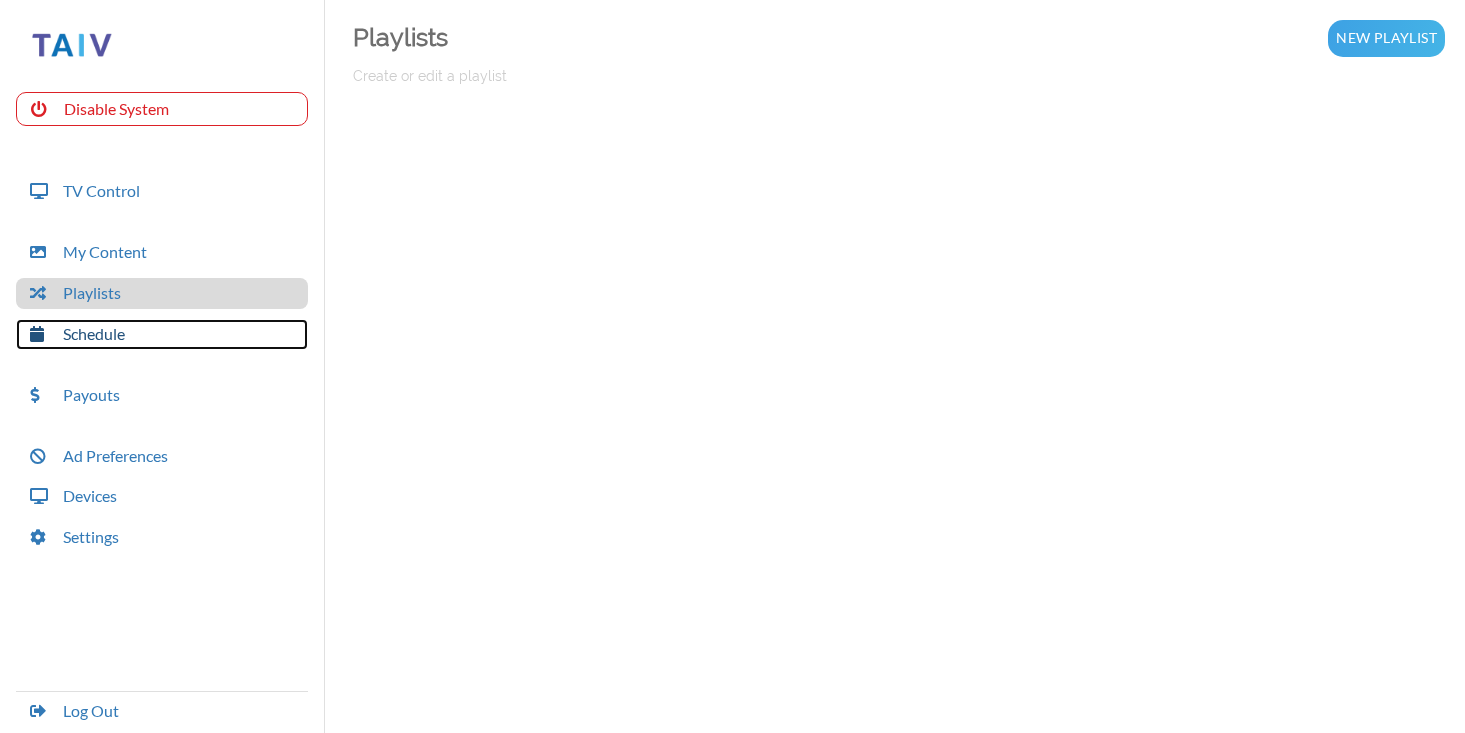 click on "Schedule" at bounding box center (162, 334) 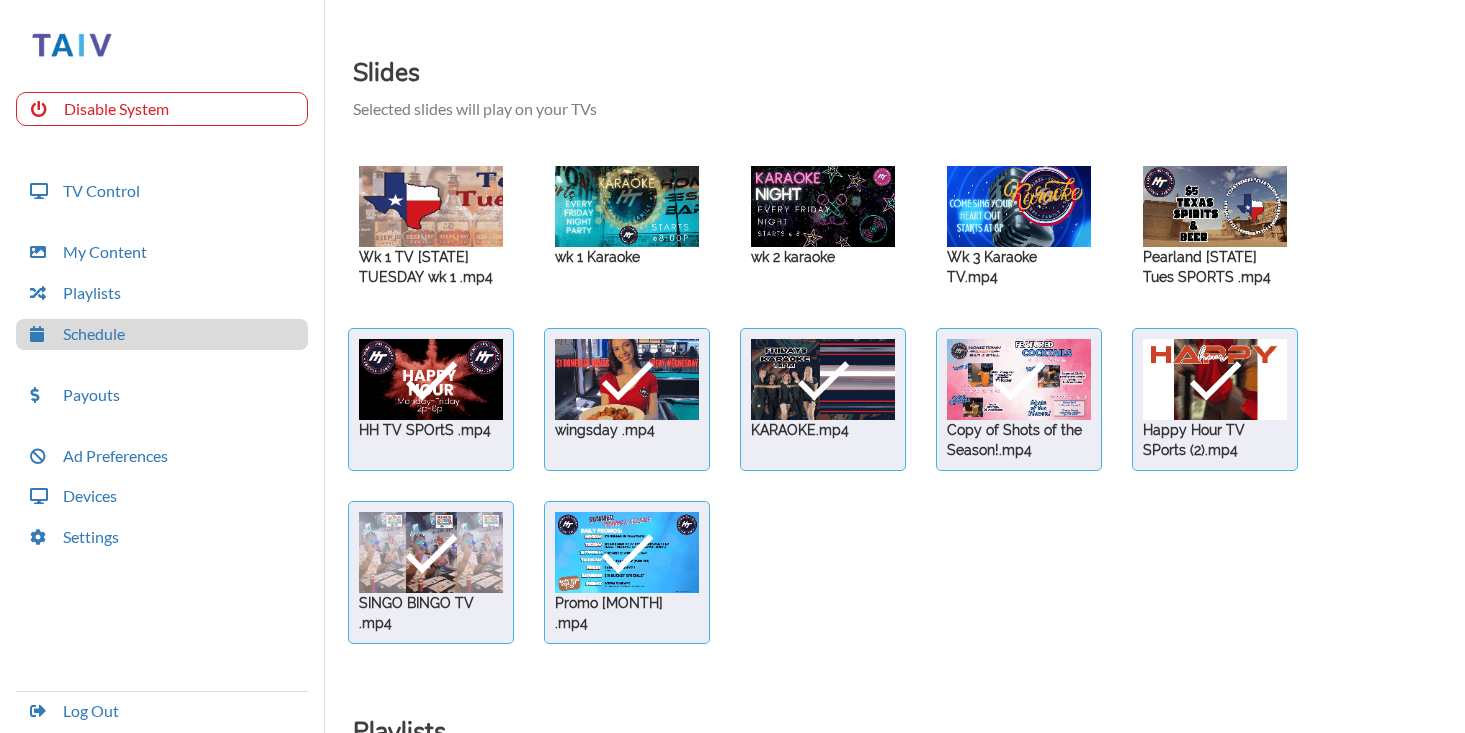 click at bounding box center [431, 206] 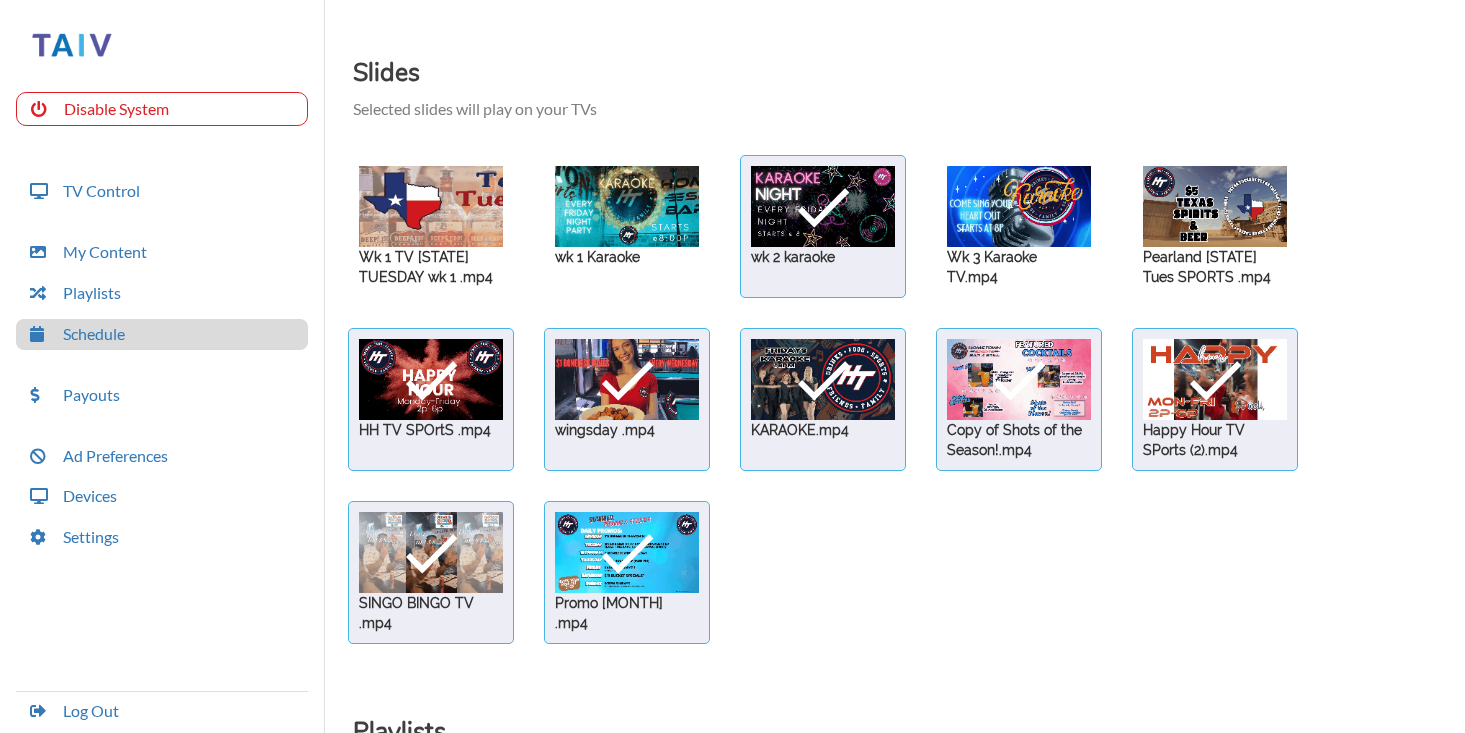 click at bounding box center (431, 206) 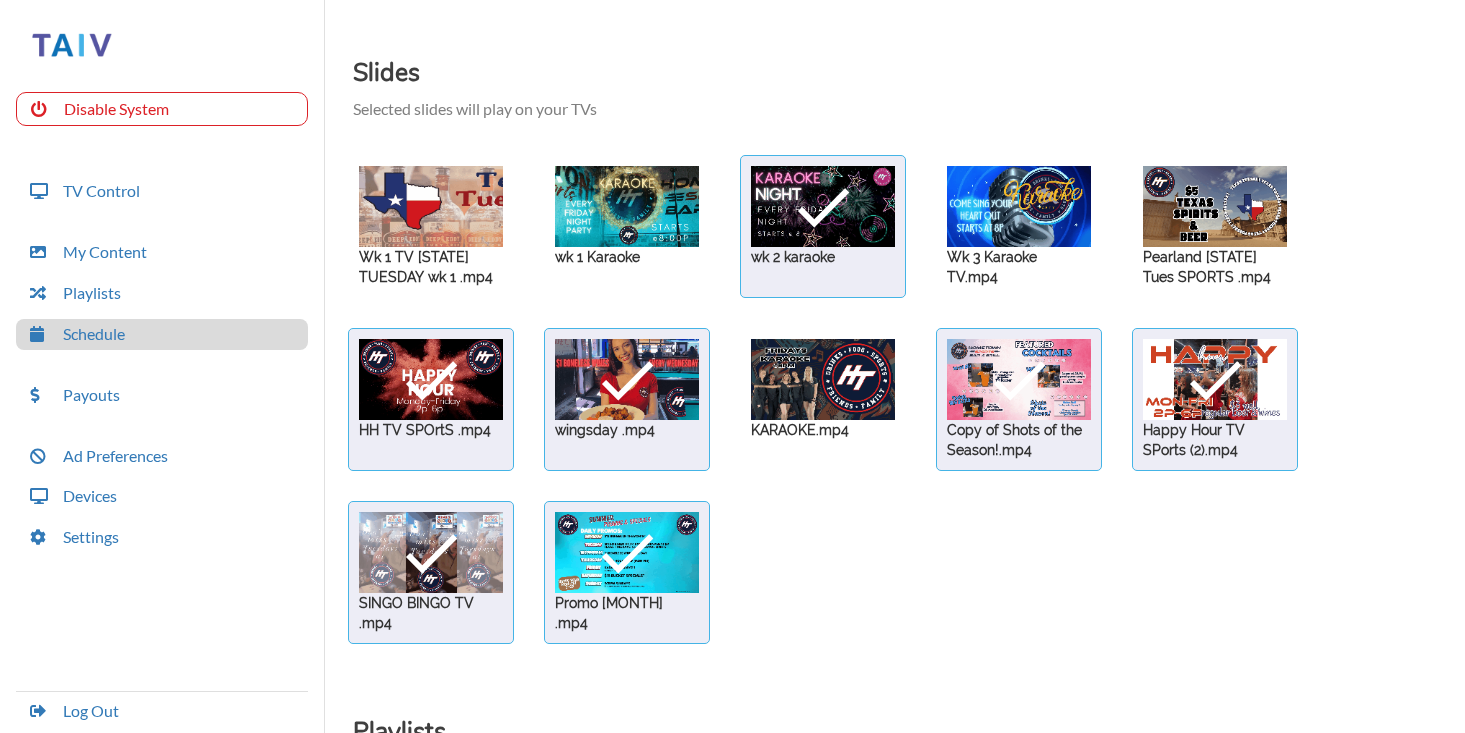 click at bounding box center [431, 206] 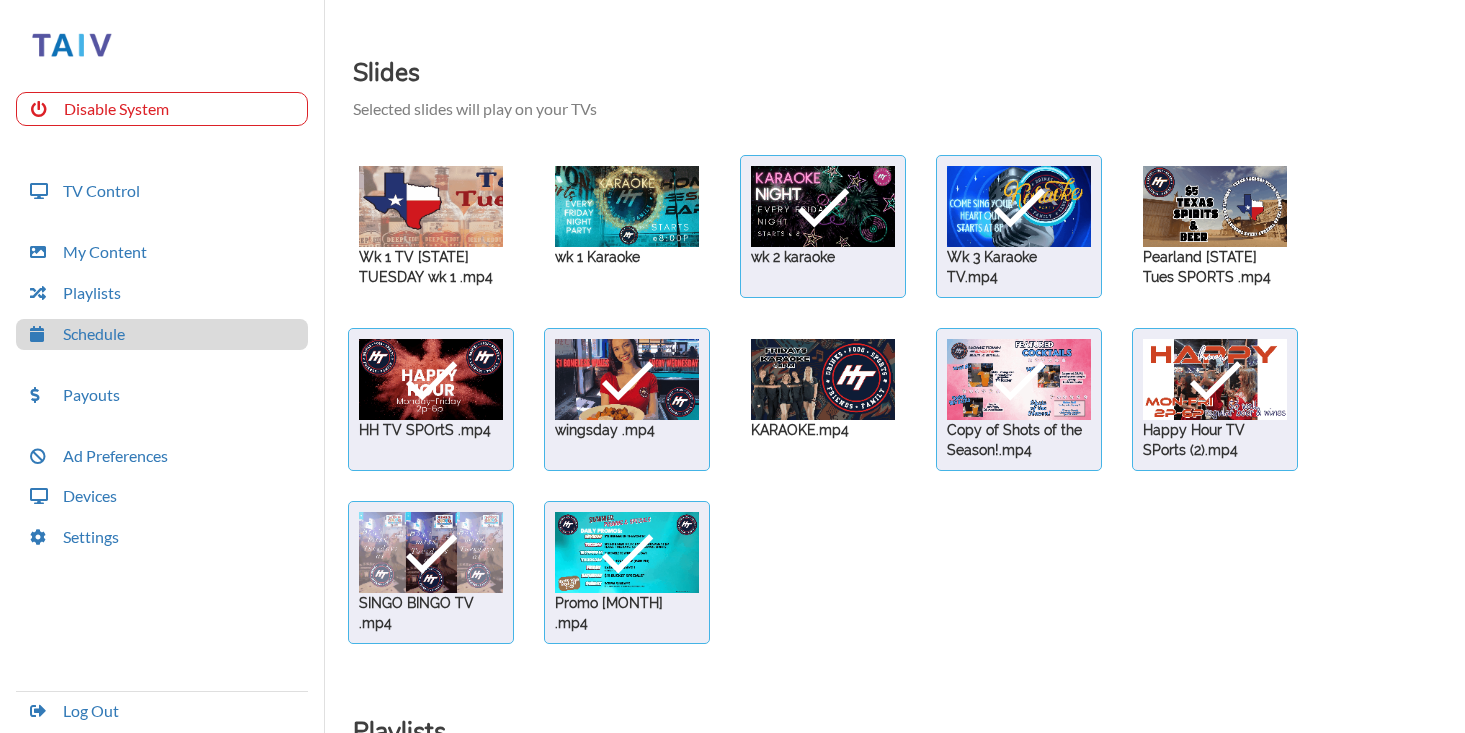 click at bounding box center (431, 206) 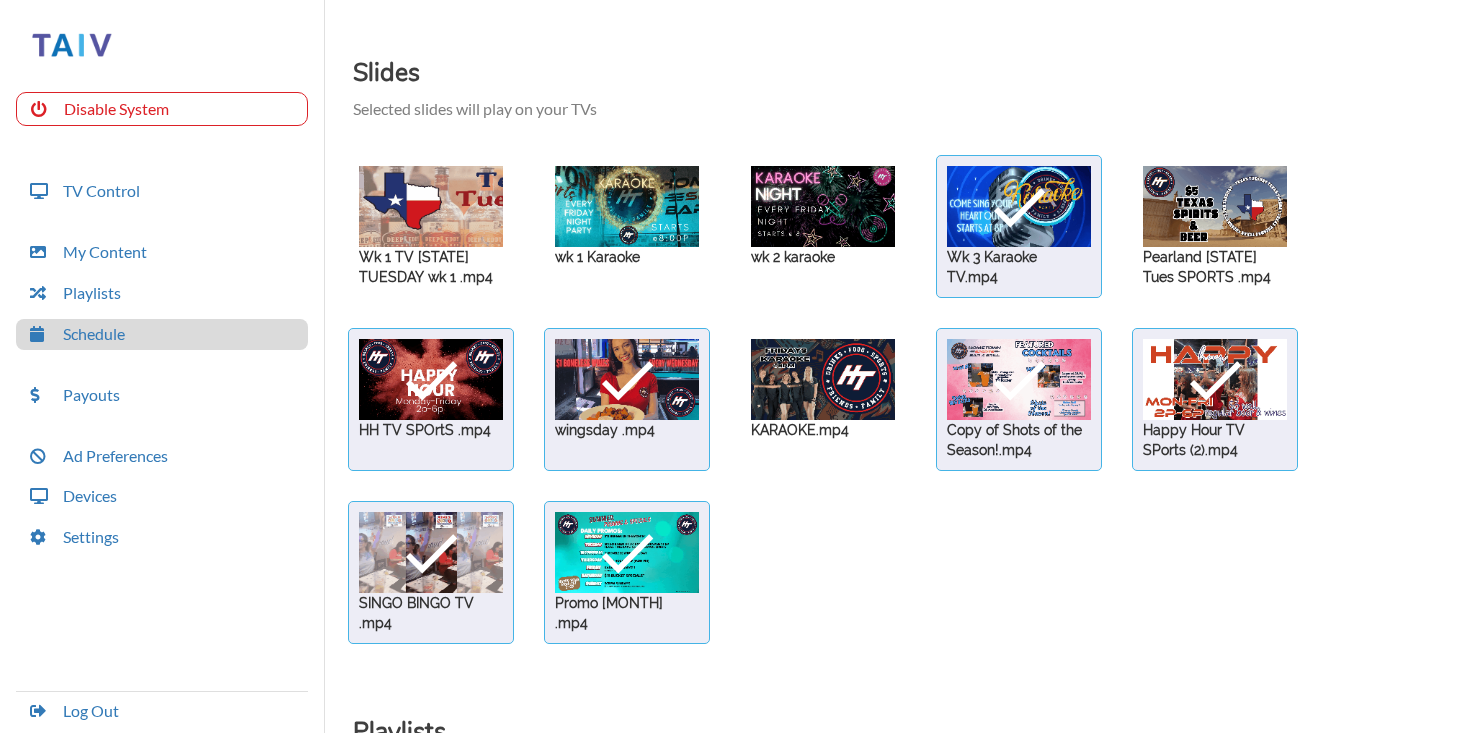 click at bounding box center [431, 206] 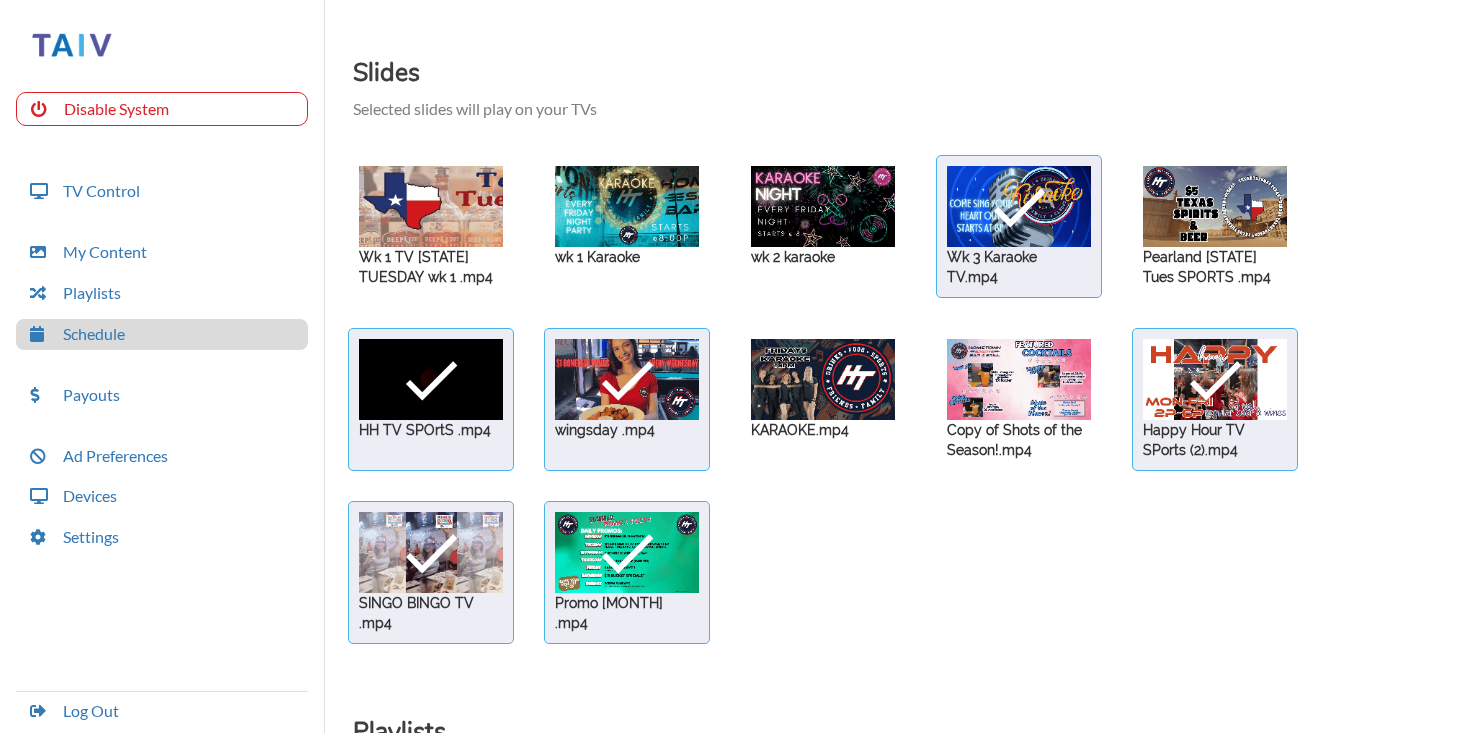 click at bounding box center [431, 206] 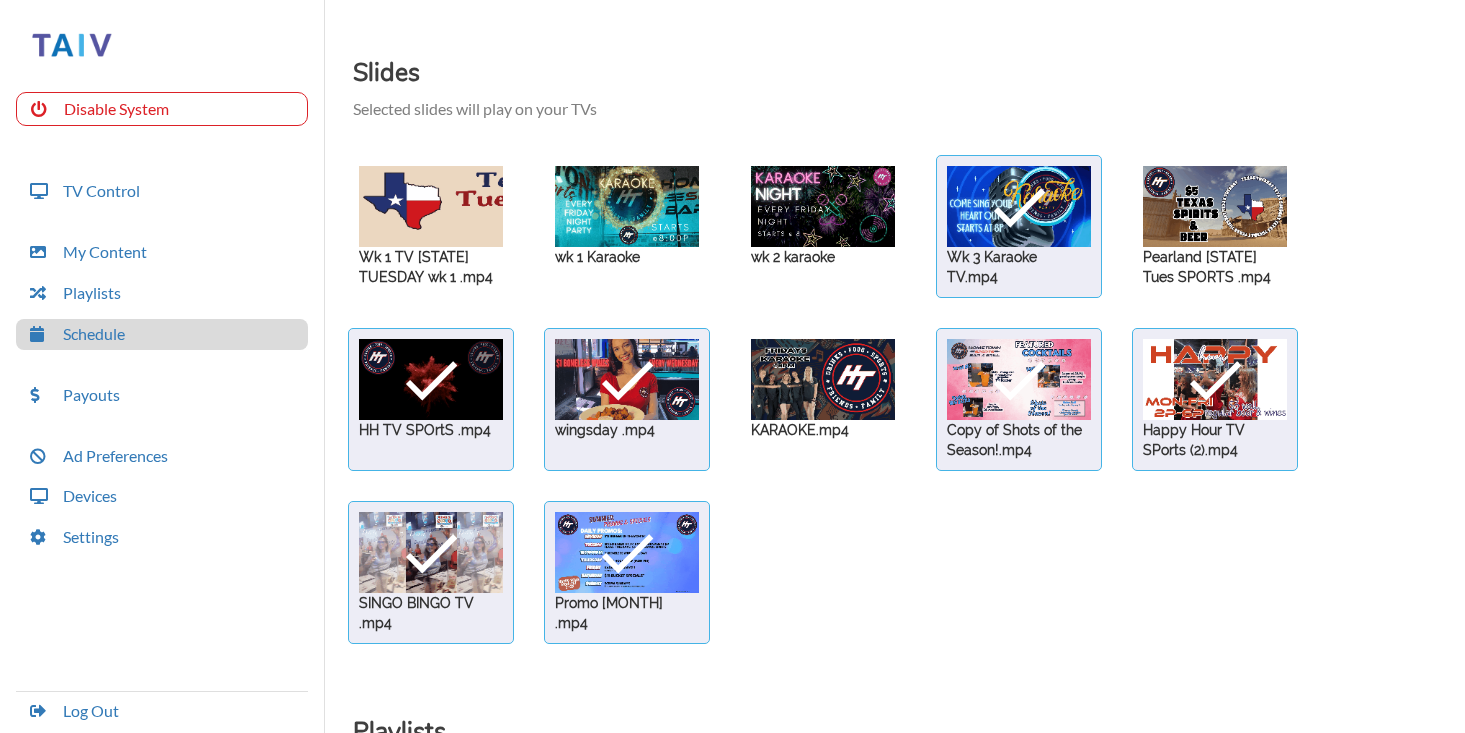 click at bounding box center [431, 206] 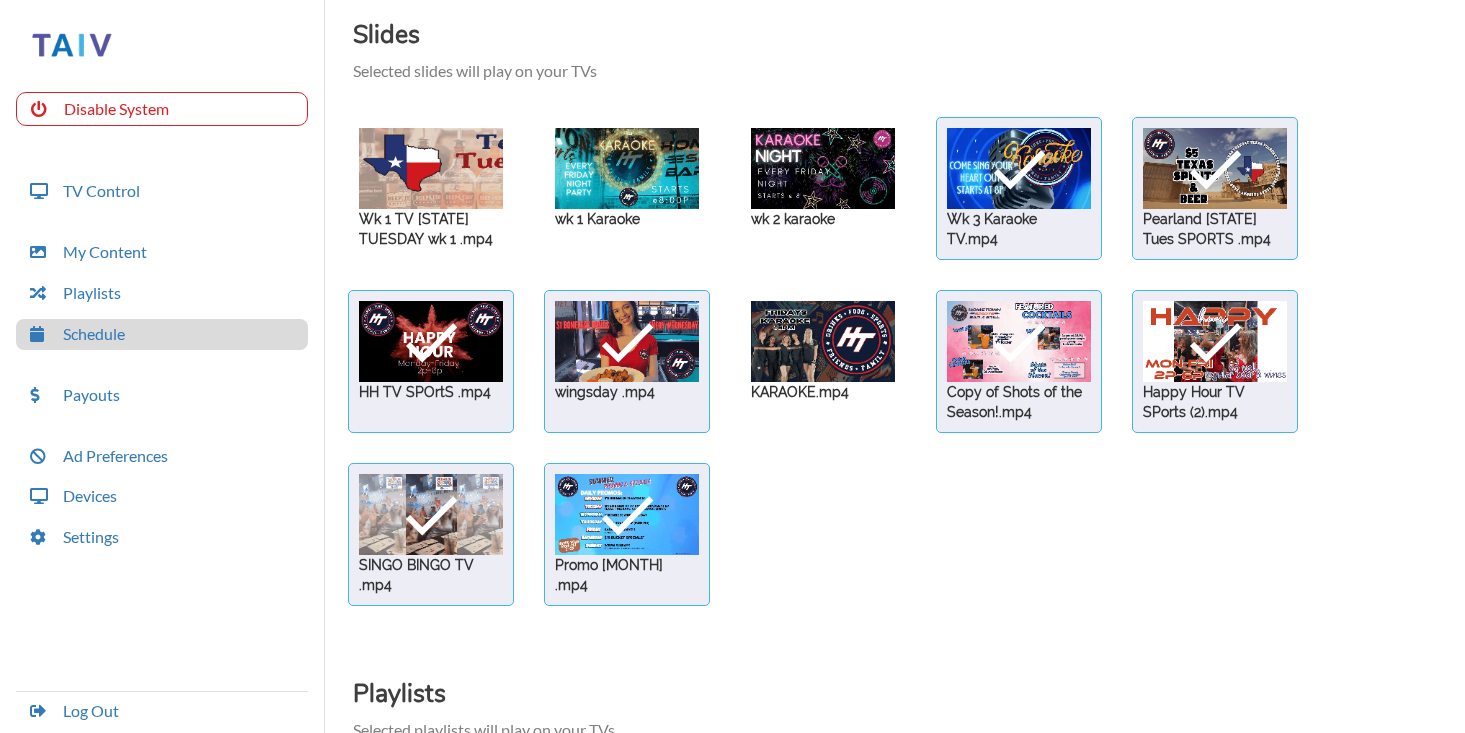scroll, scrollTop: 0, scrollLeft: 0, axis: both 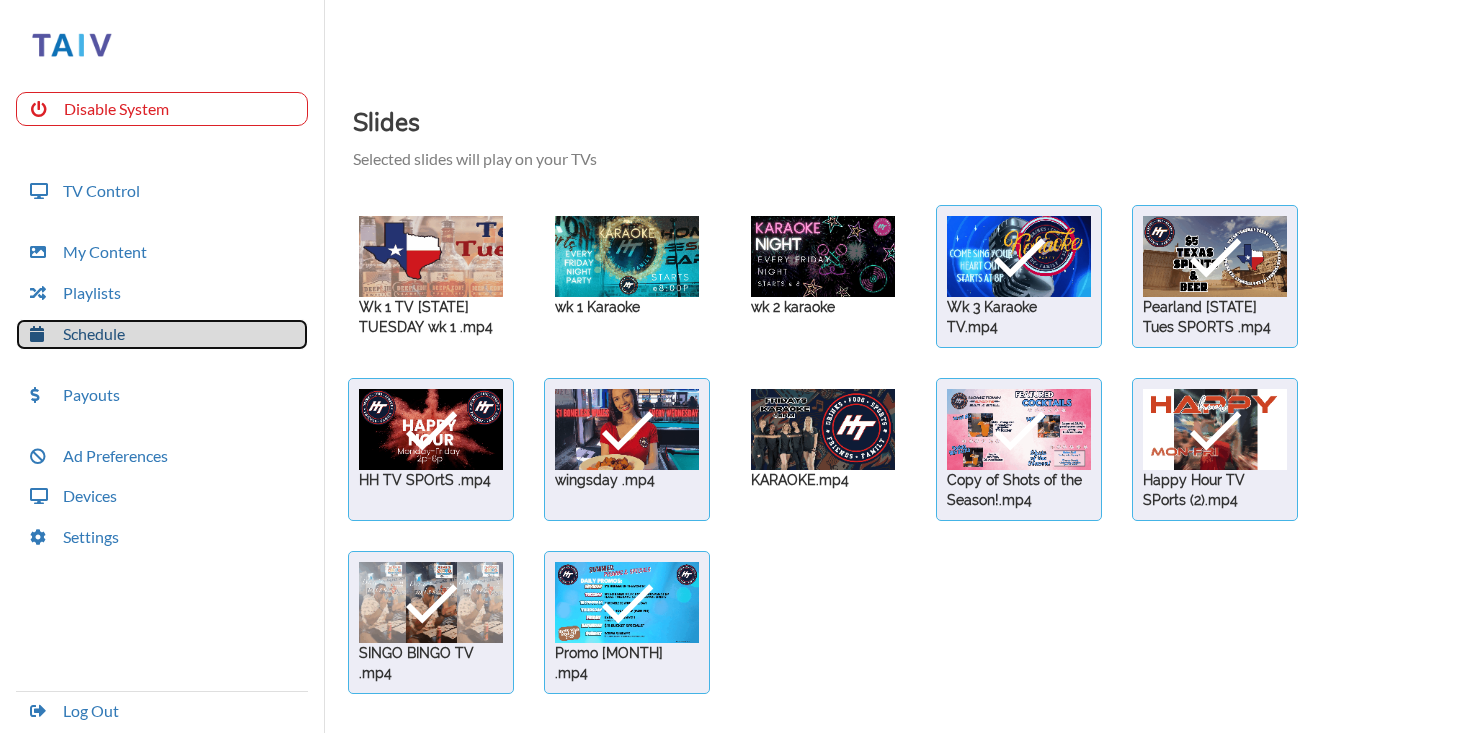 click on "Schedule" at bounding box center [162, 334] 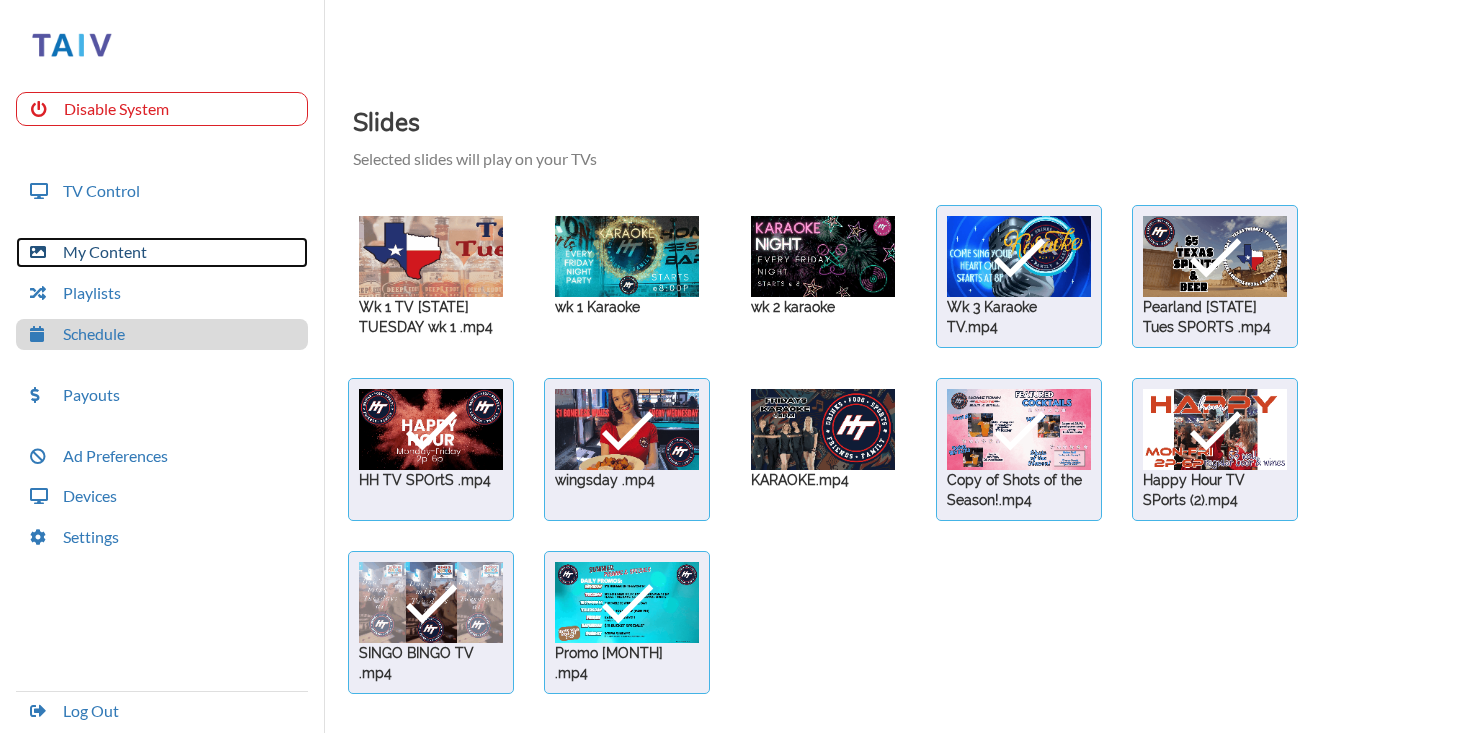 click on "My Content" at bounding box center (162, 252) 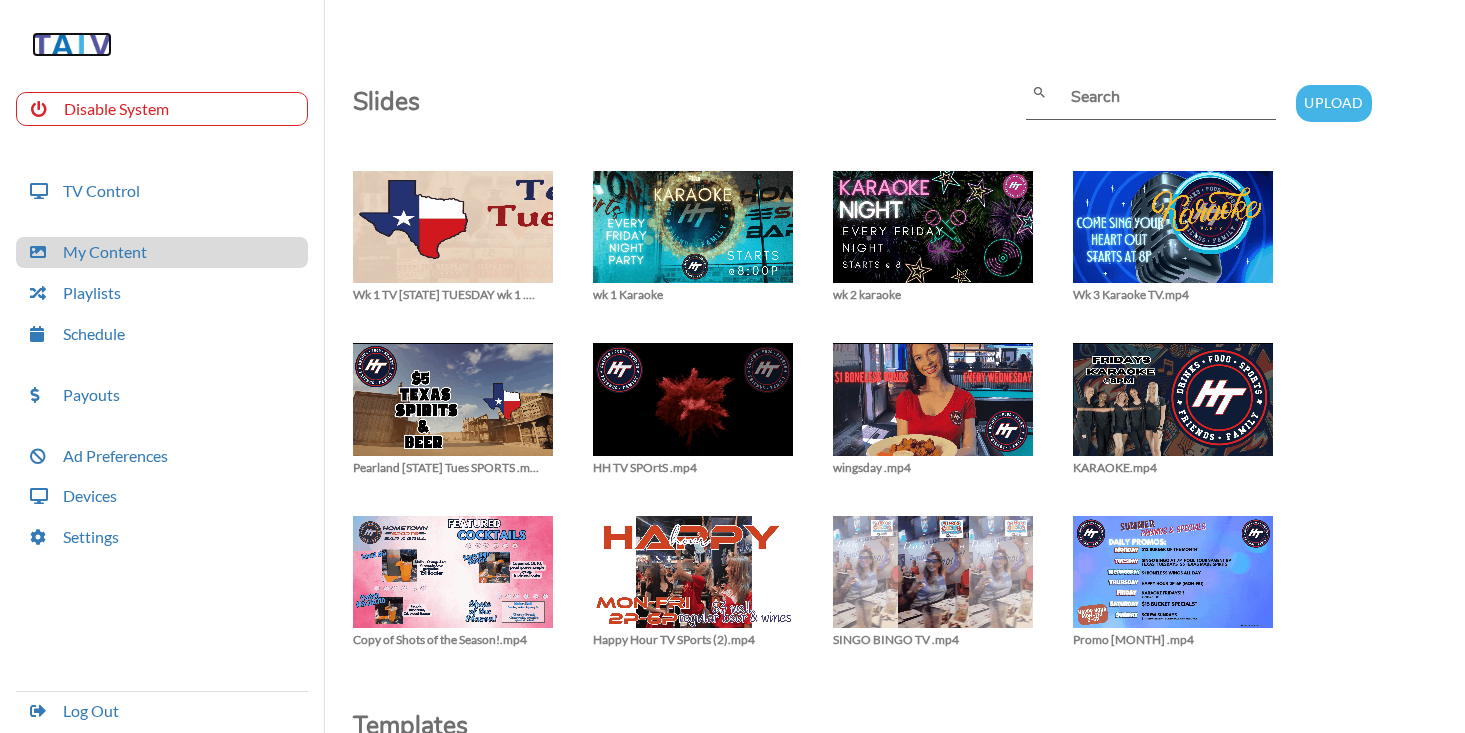 click at bounding box center (72, 44) 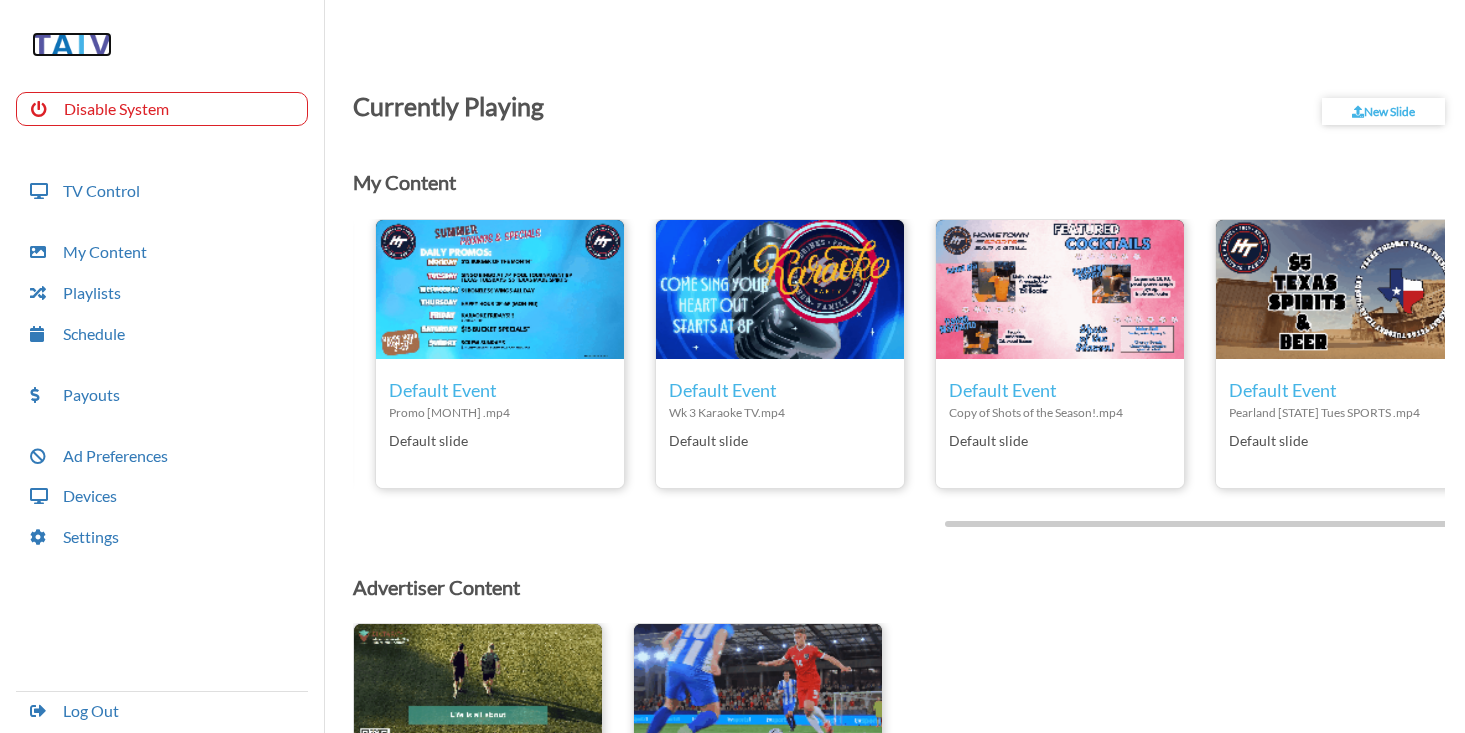 scroll, scrollTop: 0, scrollLeft: 1133, axis: horizontal 